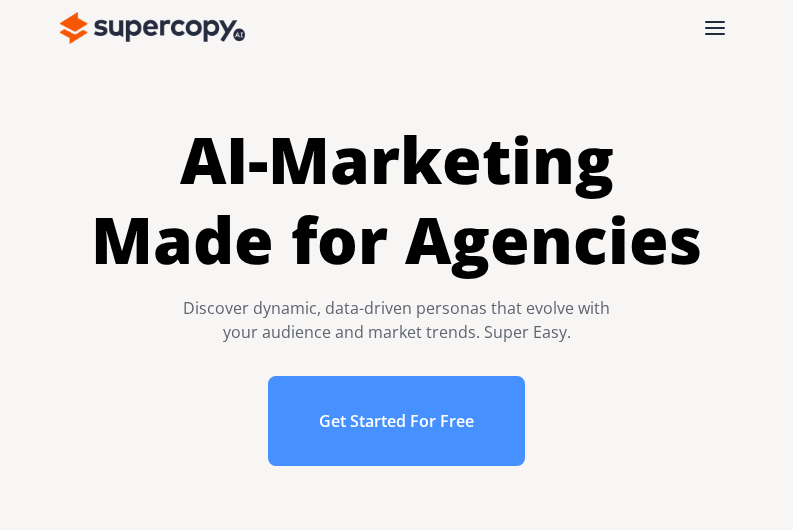 scroll, scrollTop: 0, scrollLeft: 0, axis: both 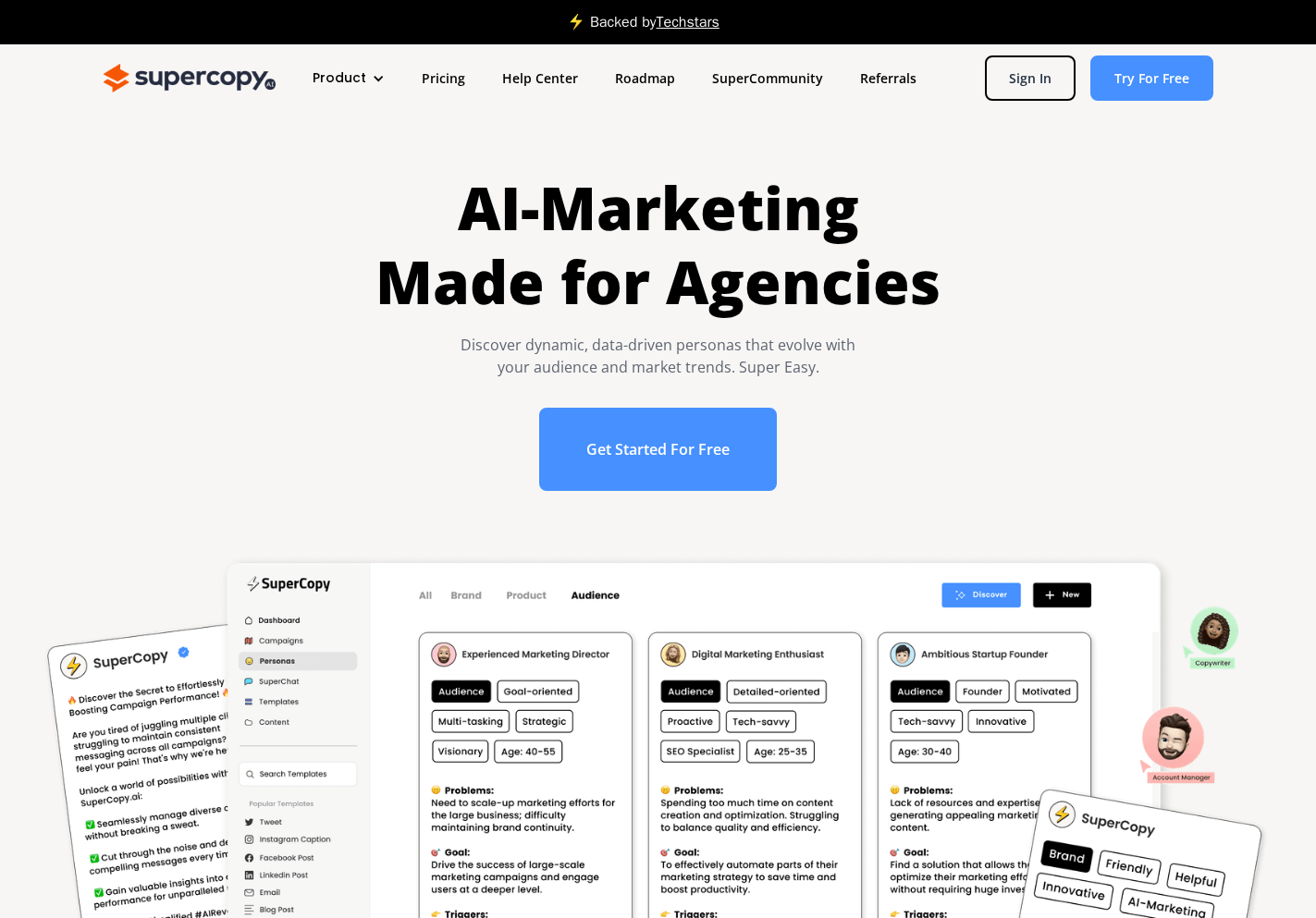 click on "Product" at bounding box center [339, 78] 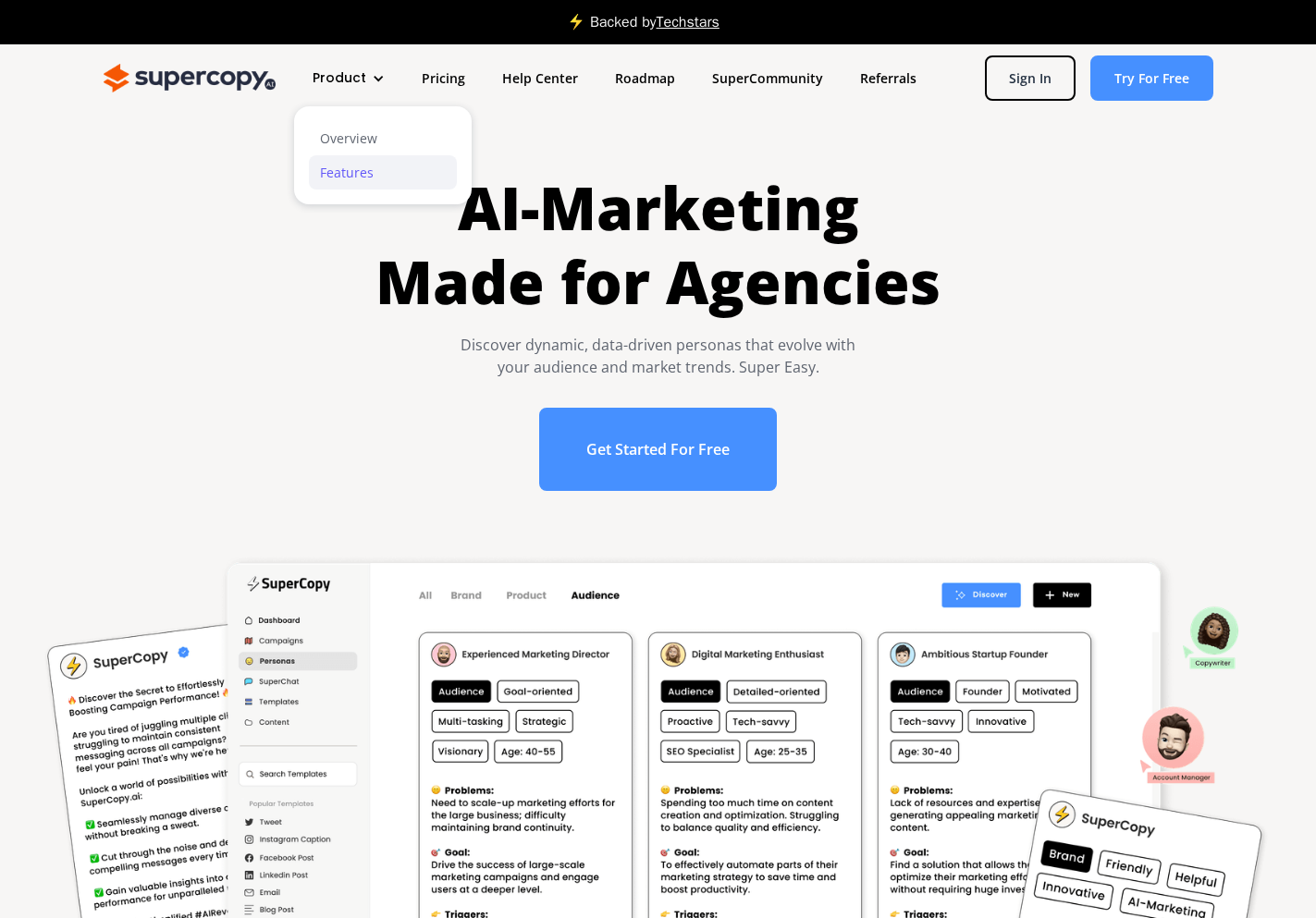 click on "Features" at bounding box center [383, 172] 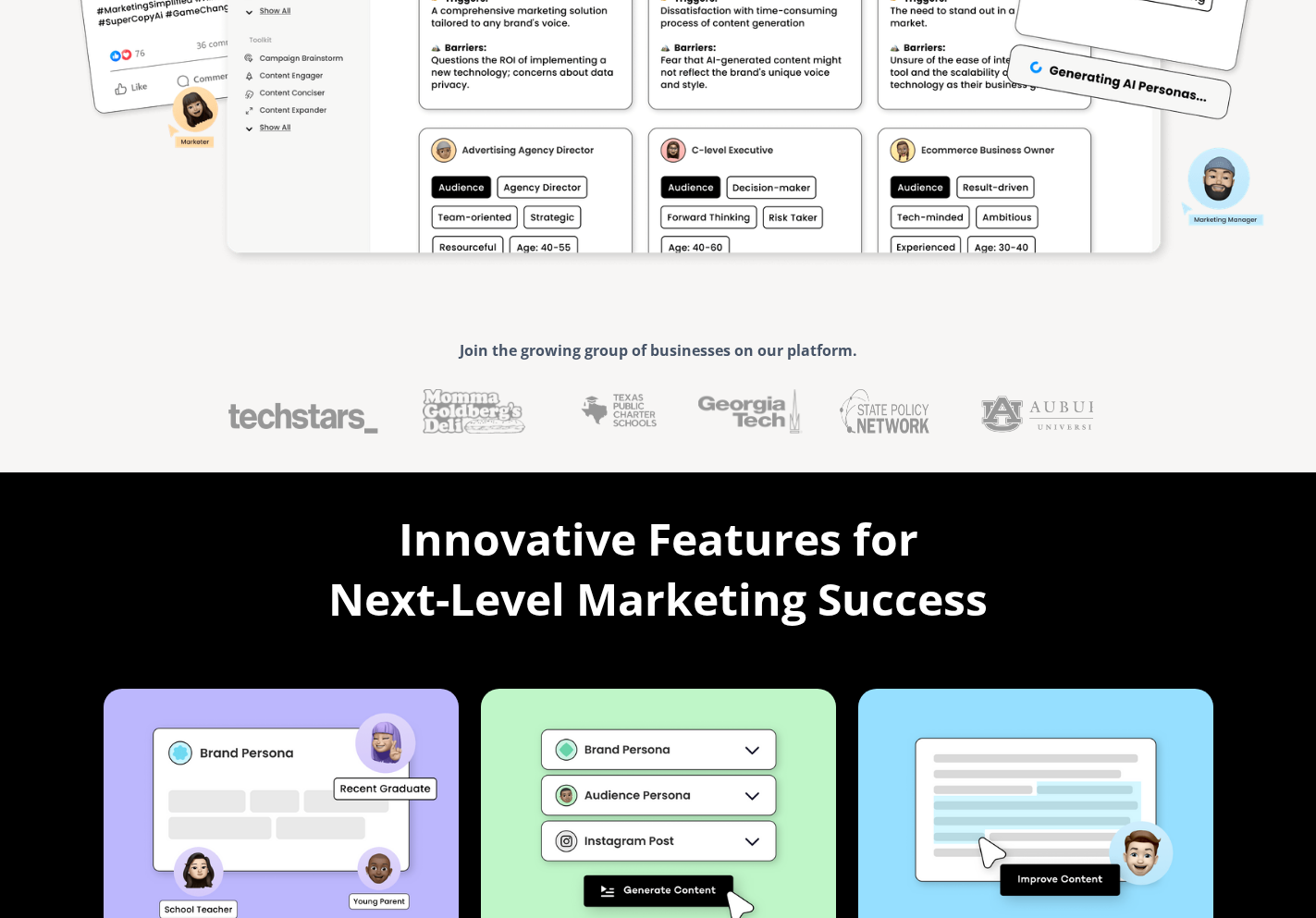 scroll, scrollTop: 0, scrollLeft: 0, axis: both 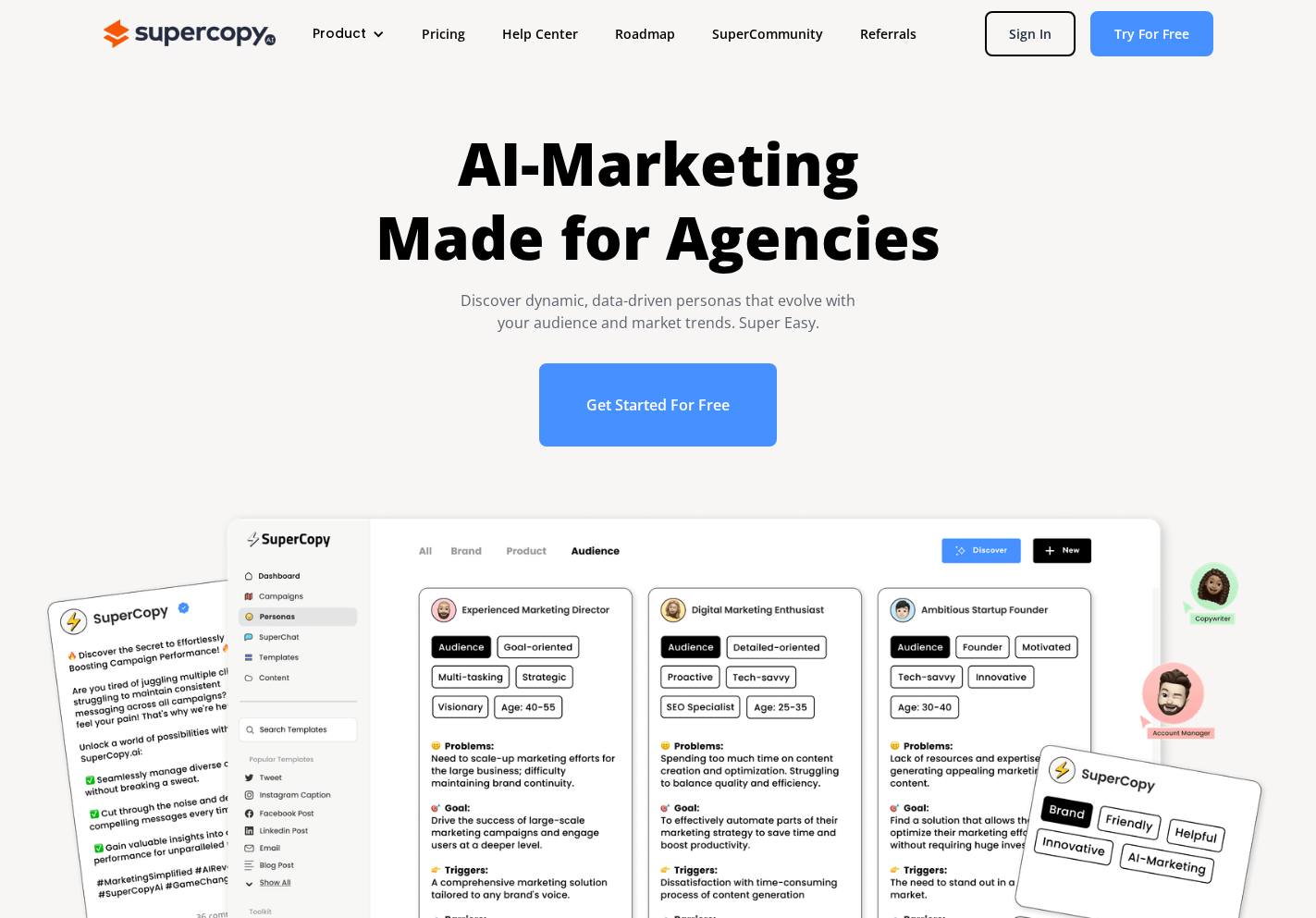 click on "Product Overview Features Pricing Help Center Roadmap SuperCommunity Referrals Sign In Try For Free" at bounding box center (667, 33) 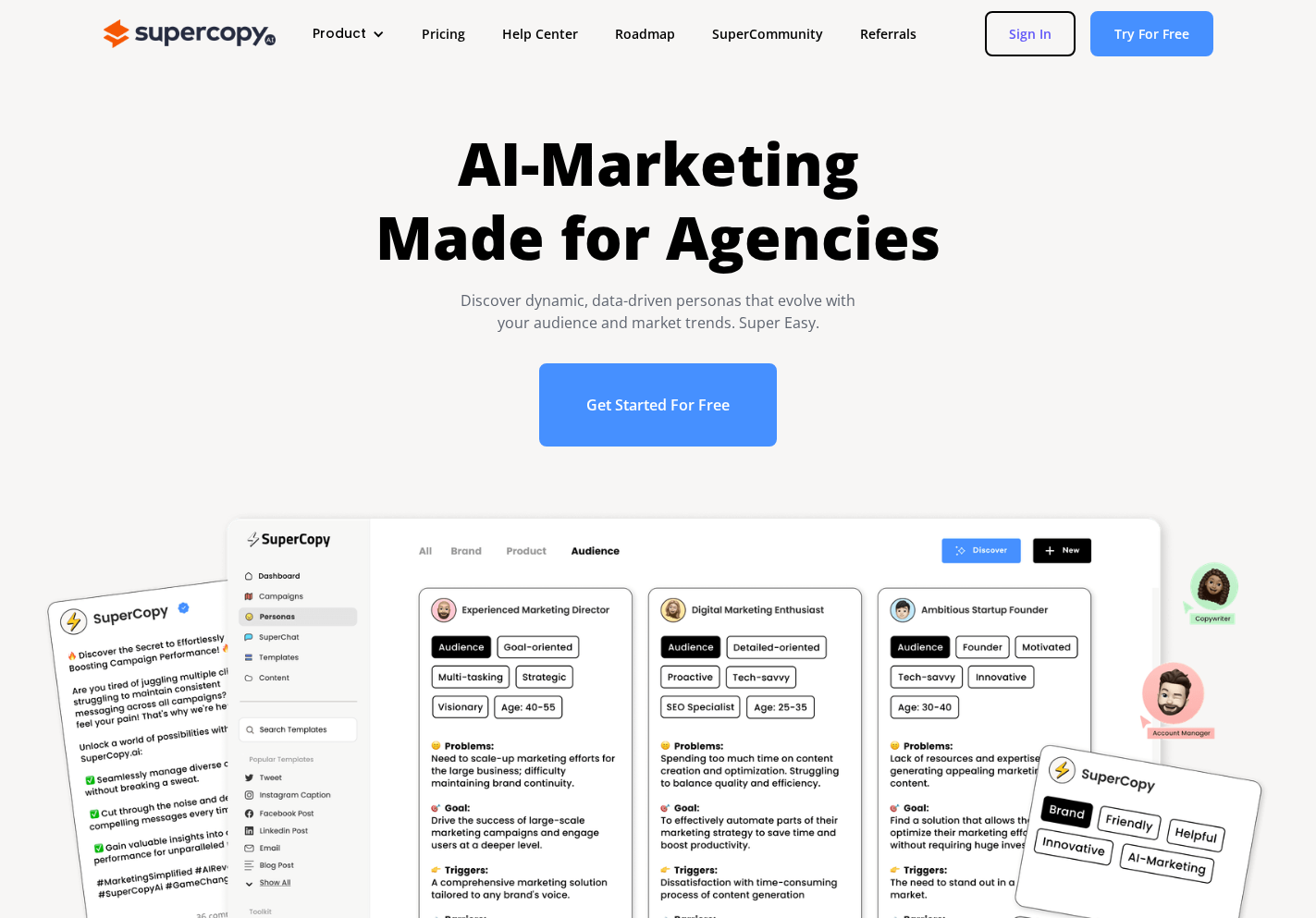 click on "Sign In" at bounding box center (1030, 33) 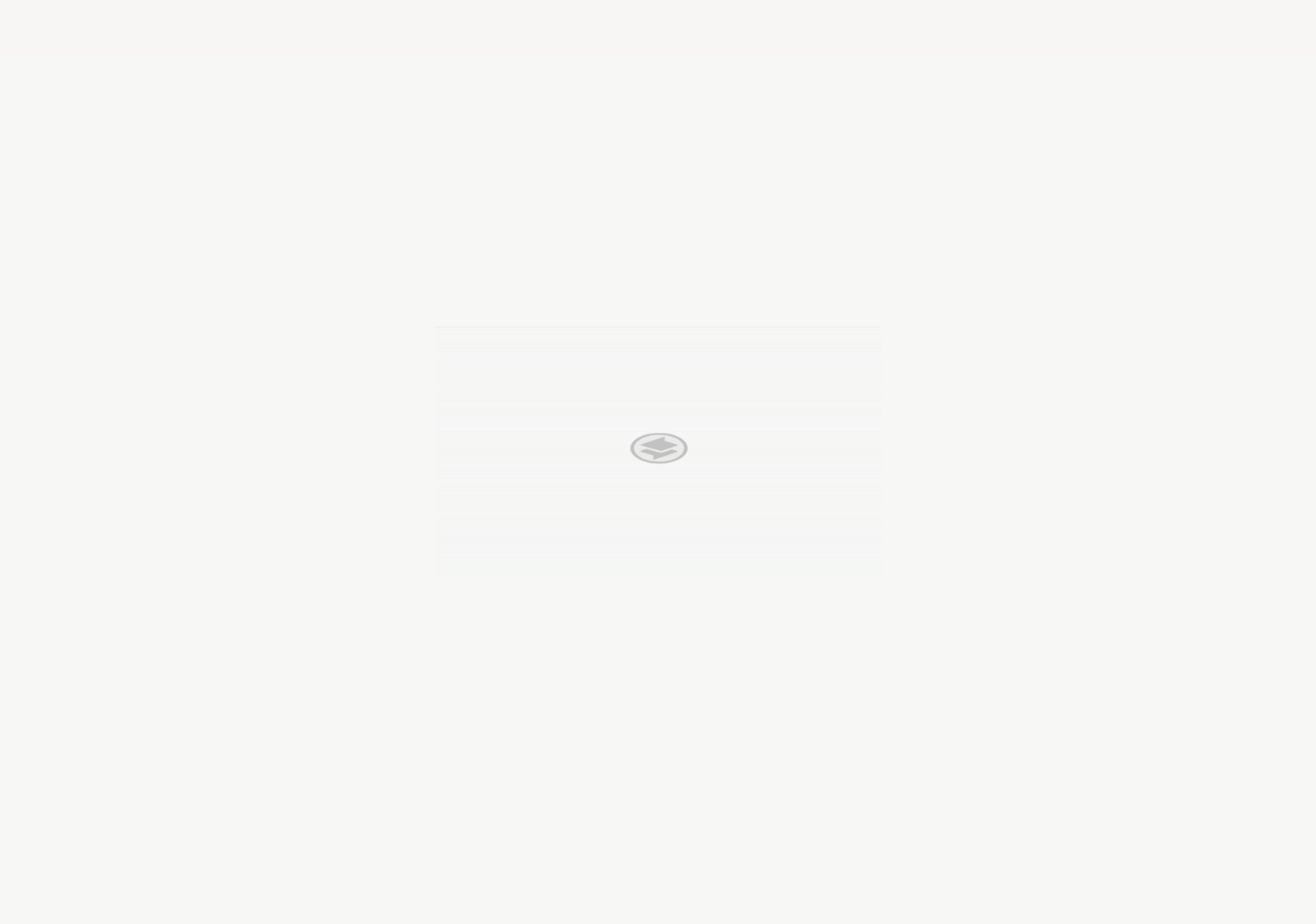 scroll, scrollTop: 0, scrollLeft: 0, axis: both 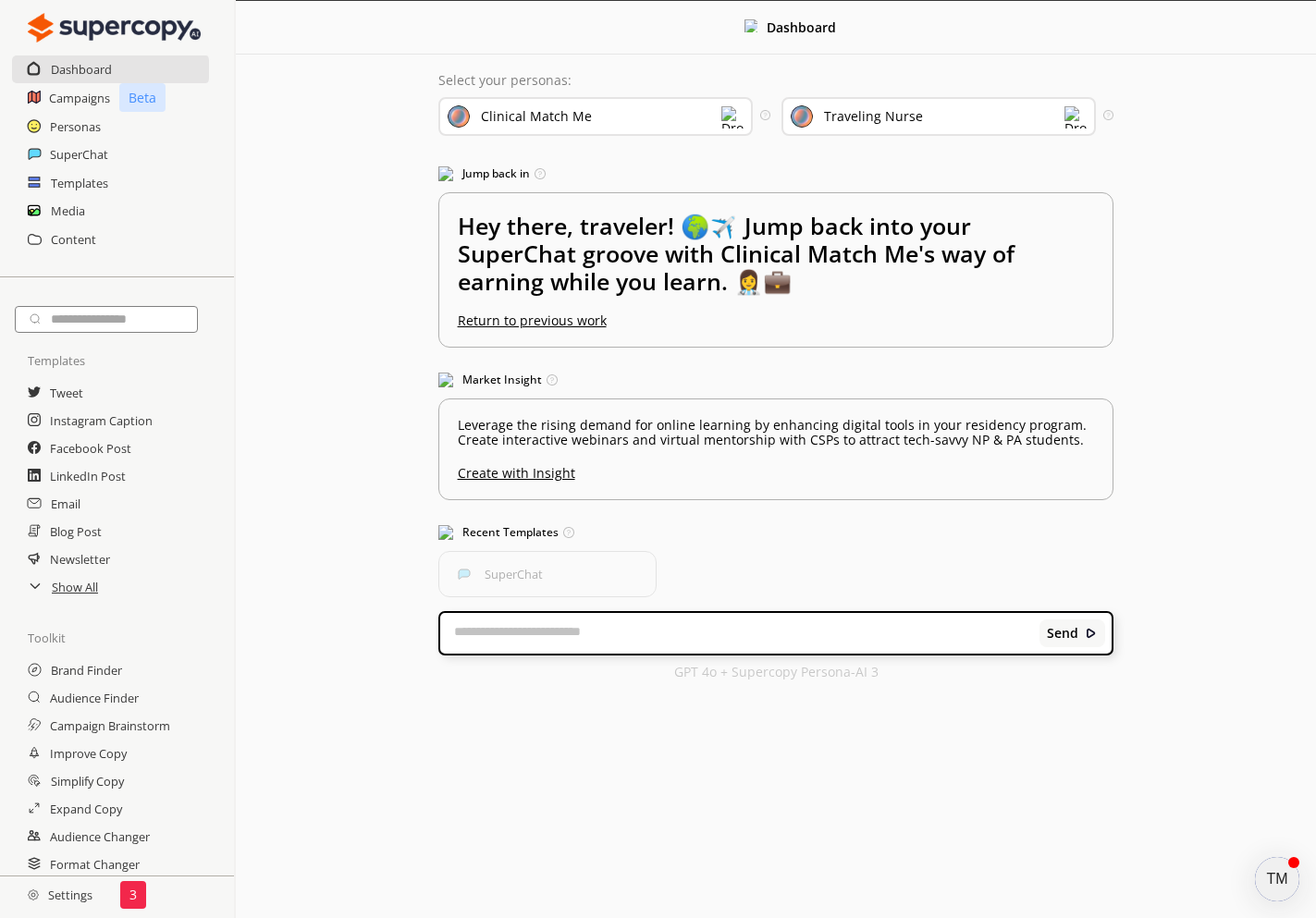 click on "Traveling Nurse" at bounding box center [939, 116] 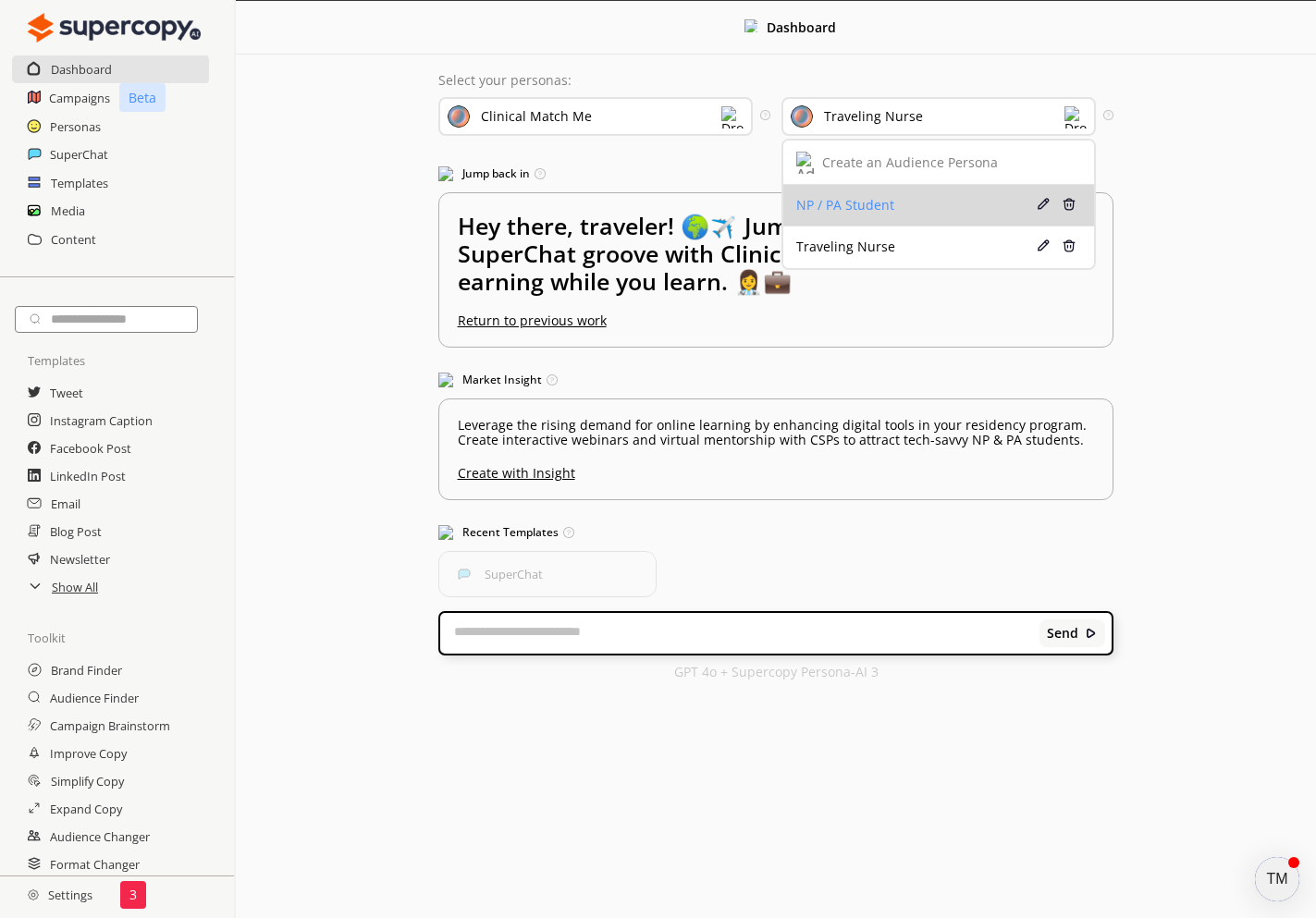 click on "NP / PA Student Edit     Delete" at bounding box center [939, 205] 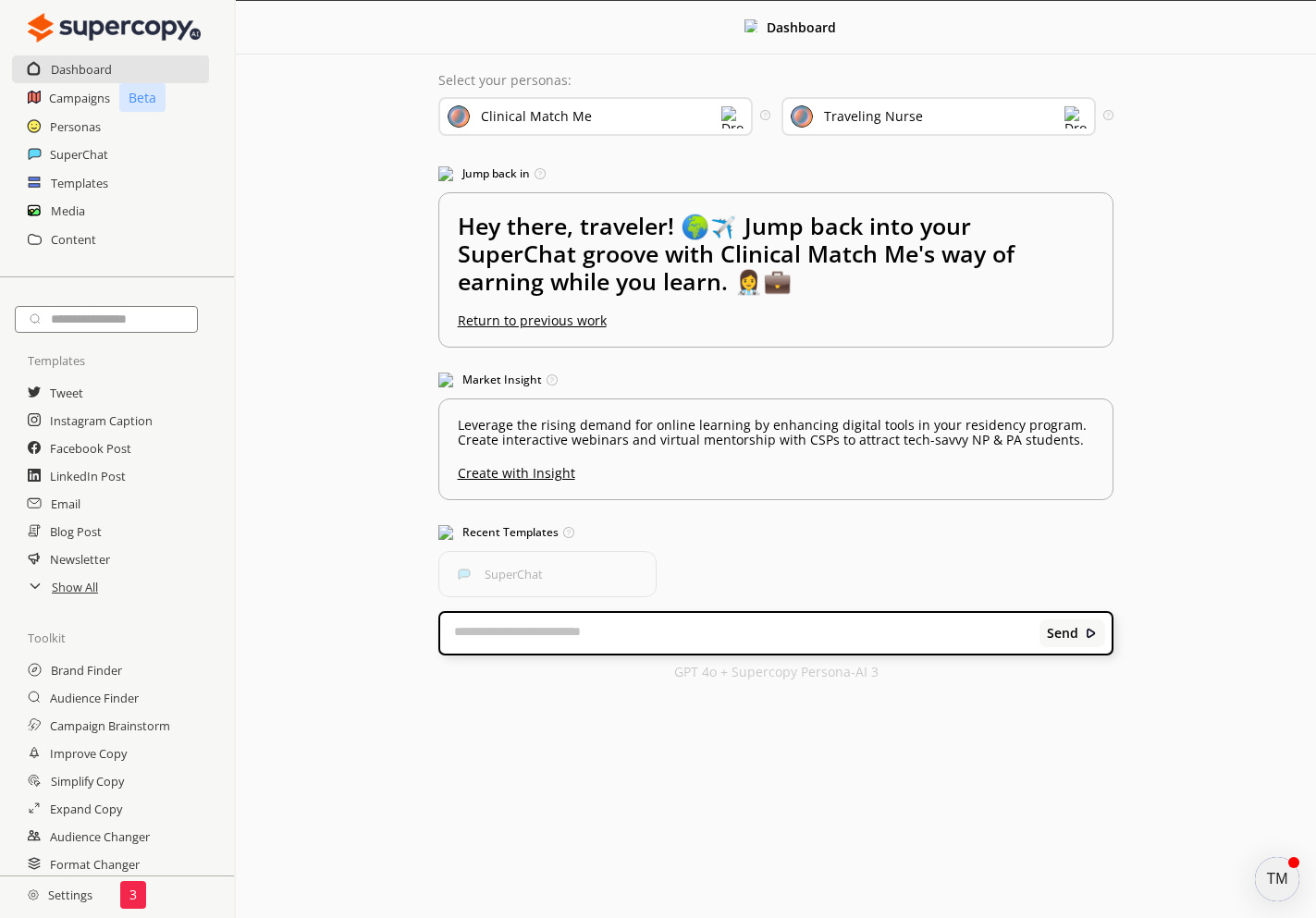 click on "Dashboard Select your personas: Clinical Match Me Select the brand persona you want to use—defining your voice, values, and unique positioning. Traveling Nurse Choose your audience persona that understands their demographics, interests, and decision-making patterns. Jump back in Quickly return to your last-used tool or feature. Hey there, traveler! 🌍✈️ Jump back into your SuperChat groove with Clinical Match Me's way of earning while you learn. 👩‍⚕️💼 Return to previous work Market Insight Click to act on insights based on your selected brand and audience personas. Leverage the rising demand for online learning by enhancing digital tools in your residency program. Create interactive webinars and virtual mentorship with CSPs to attract tech-savvy NP & PA students. Create with Insight Recent Templates Access recently used templates for faster content creation. SuperChat Send GPT 4o + Supercopy Persona-AI 3" at bounding box center (776, 349) 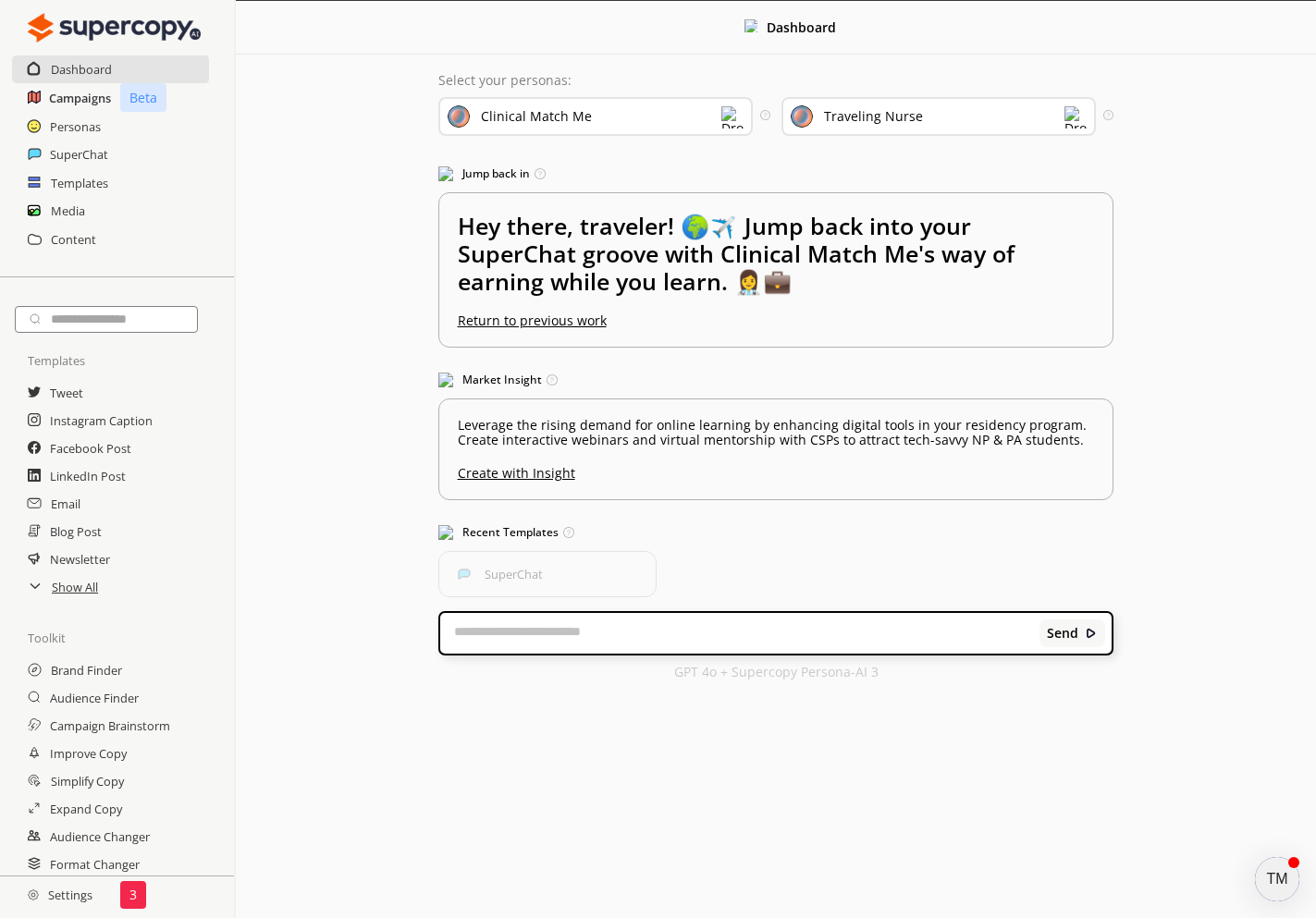 click on "Campaigns" at bounding box center (80, 98) 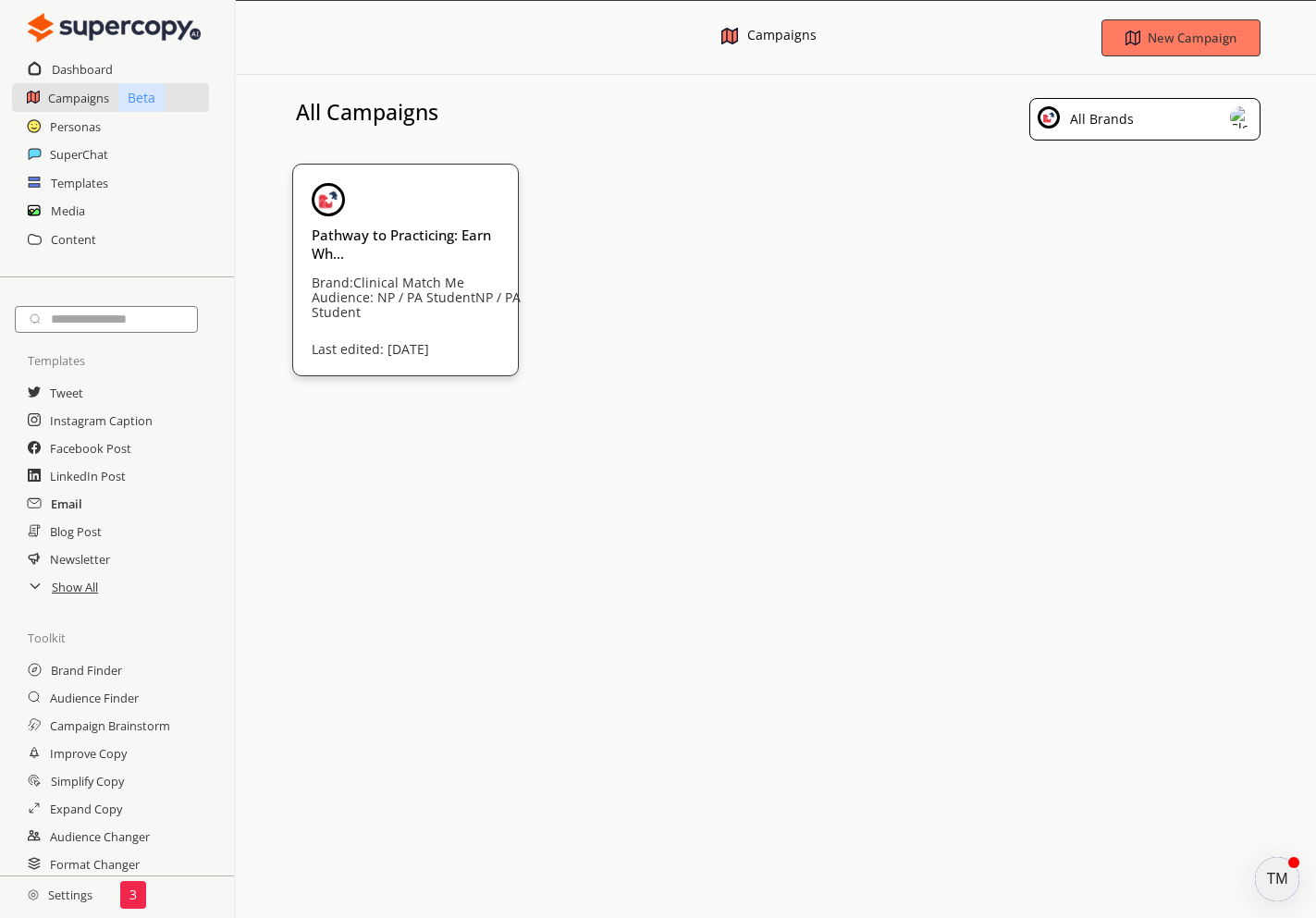 click on "Email" at bounding box center (67, 504) 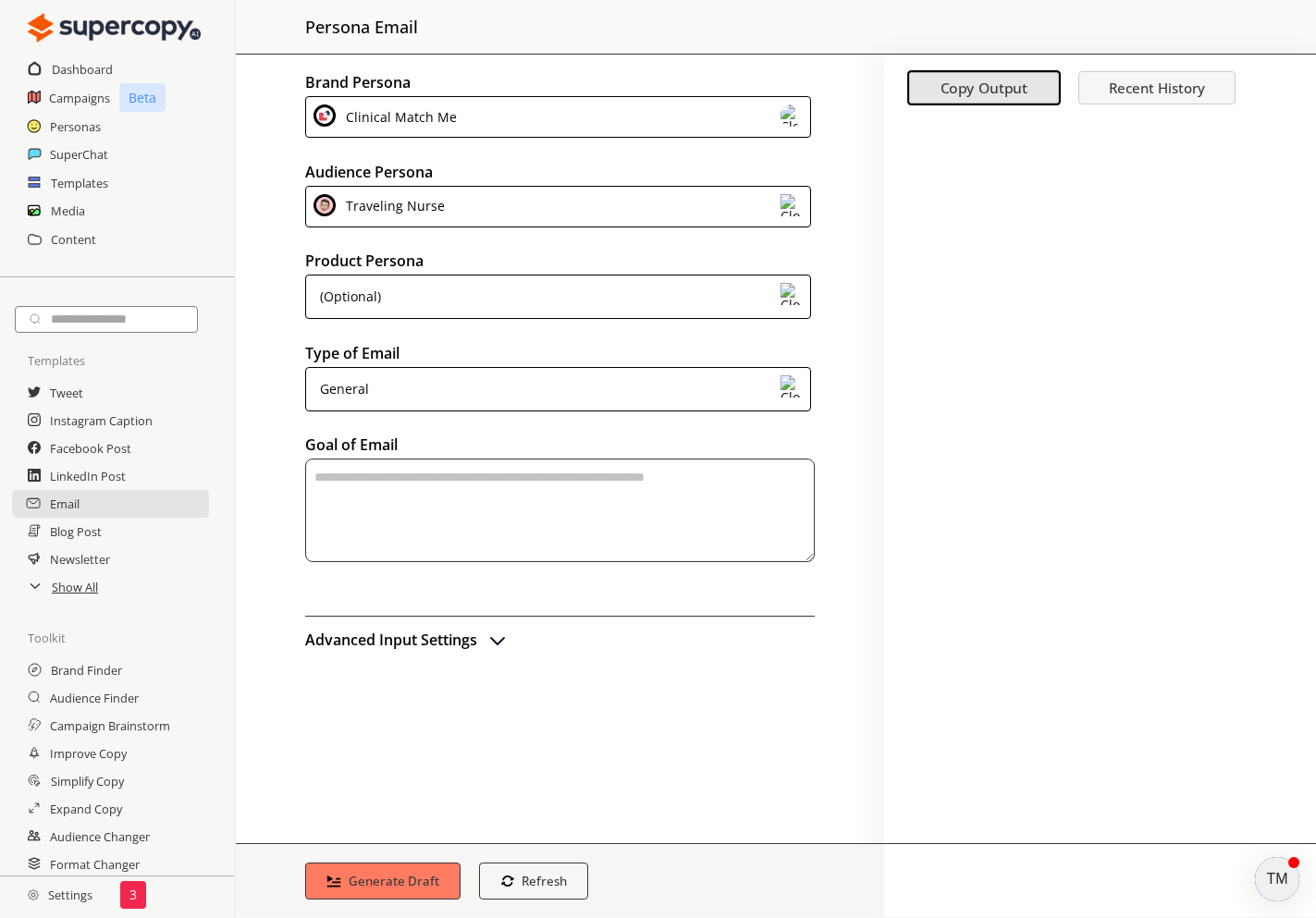 click on "General" at bounding box center [558, 389] 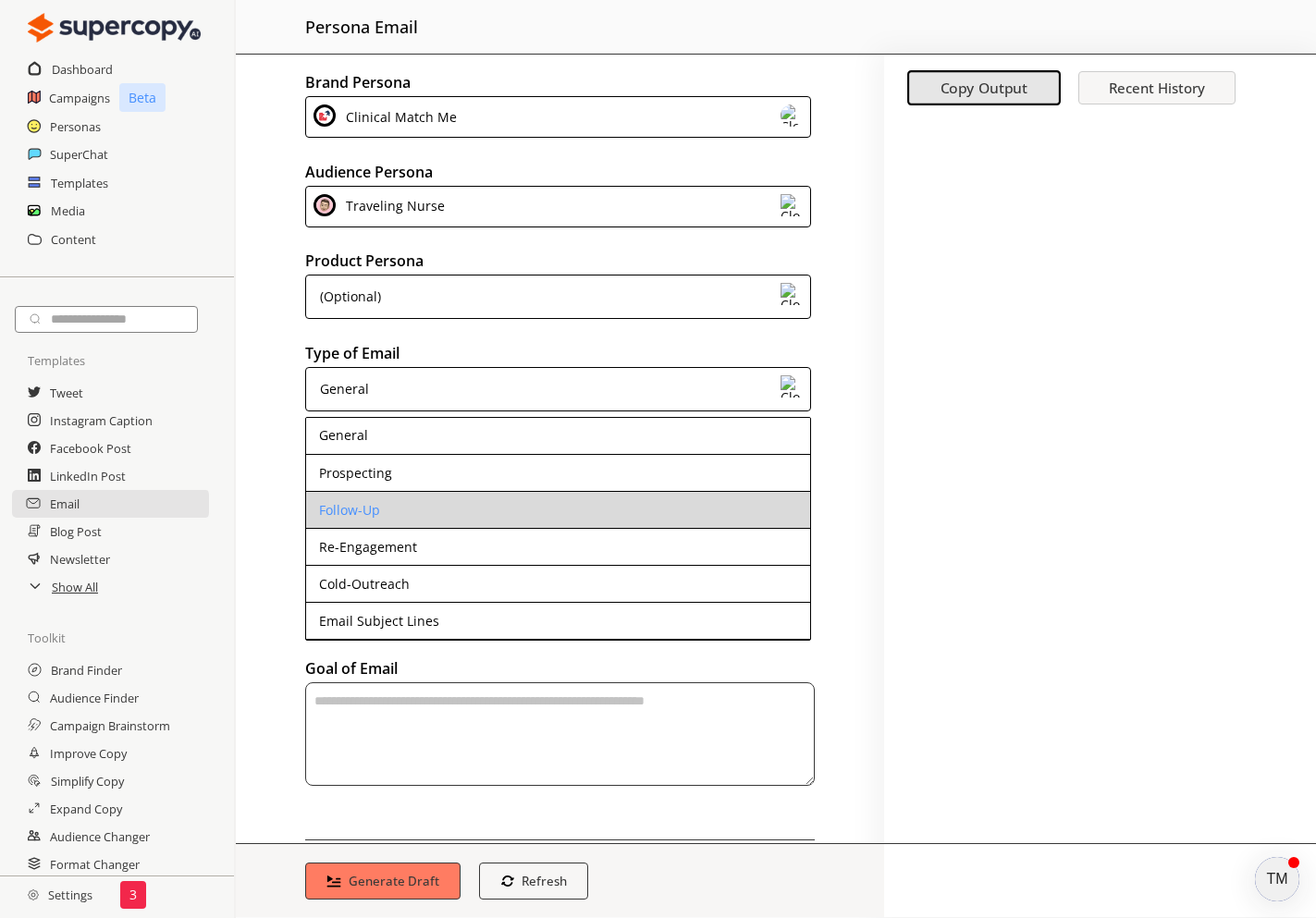 click on "Follow-Up" at bounding box center (558, 510) 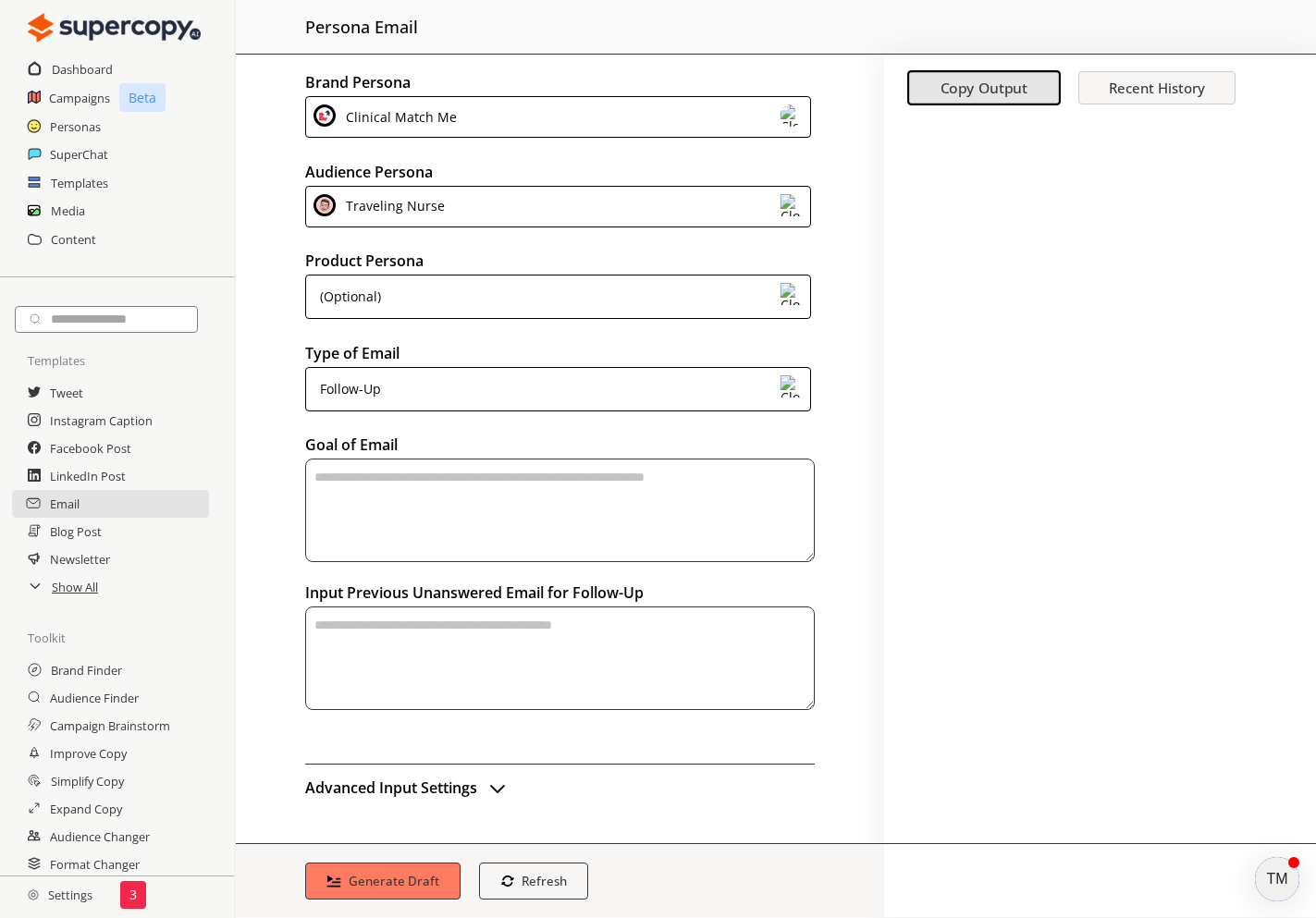 click on "Follow-Up" at bounding box center (558, 389) 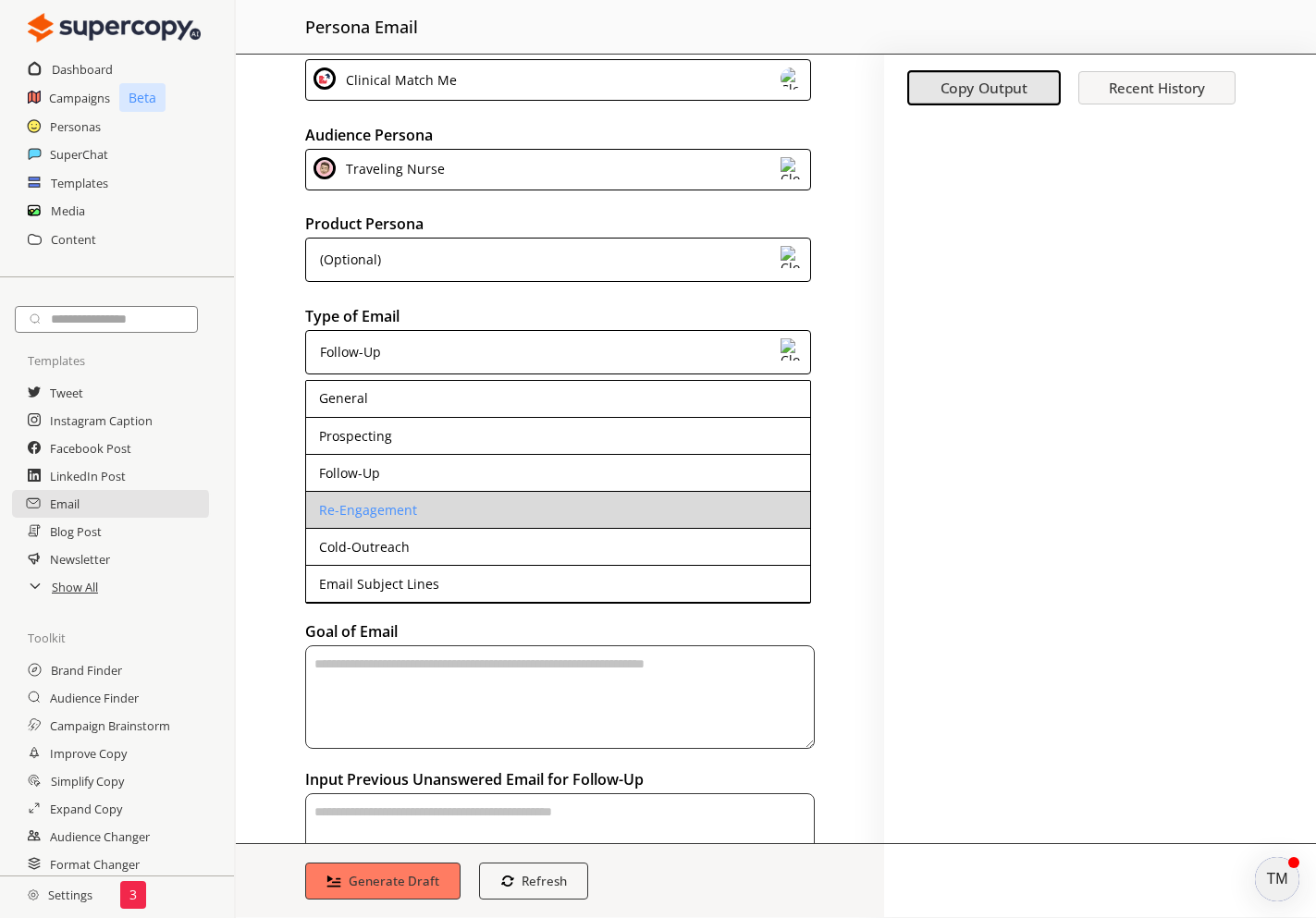 scroll, scrollTop: 43, scrollLeft: 0, axis: vertical 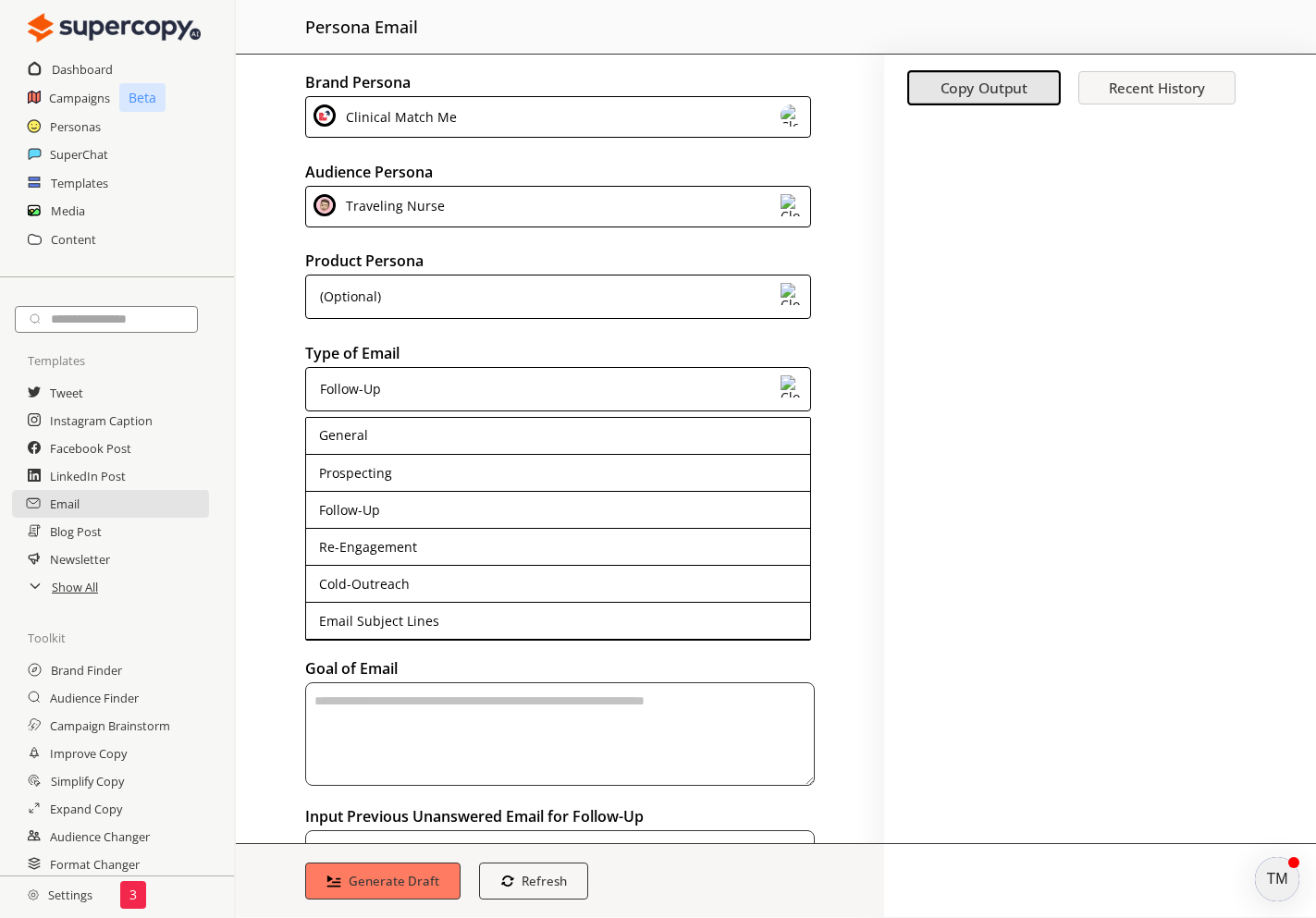 click on "Brand Persona   Clinical Match Me Audience Persona   Traveling Nurse Product Persona (Optional) Type of Email Follow-Up General Prospecting Follow-Up Re-Engagement Cold-Outreach Email Subject Lines Goal of Email Input Previous Unanswered Email for Follow-Up Advanced Input Settings" at bounding box center [560, 448] 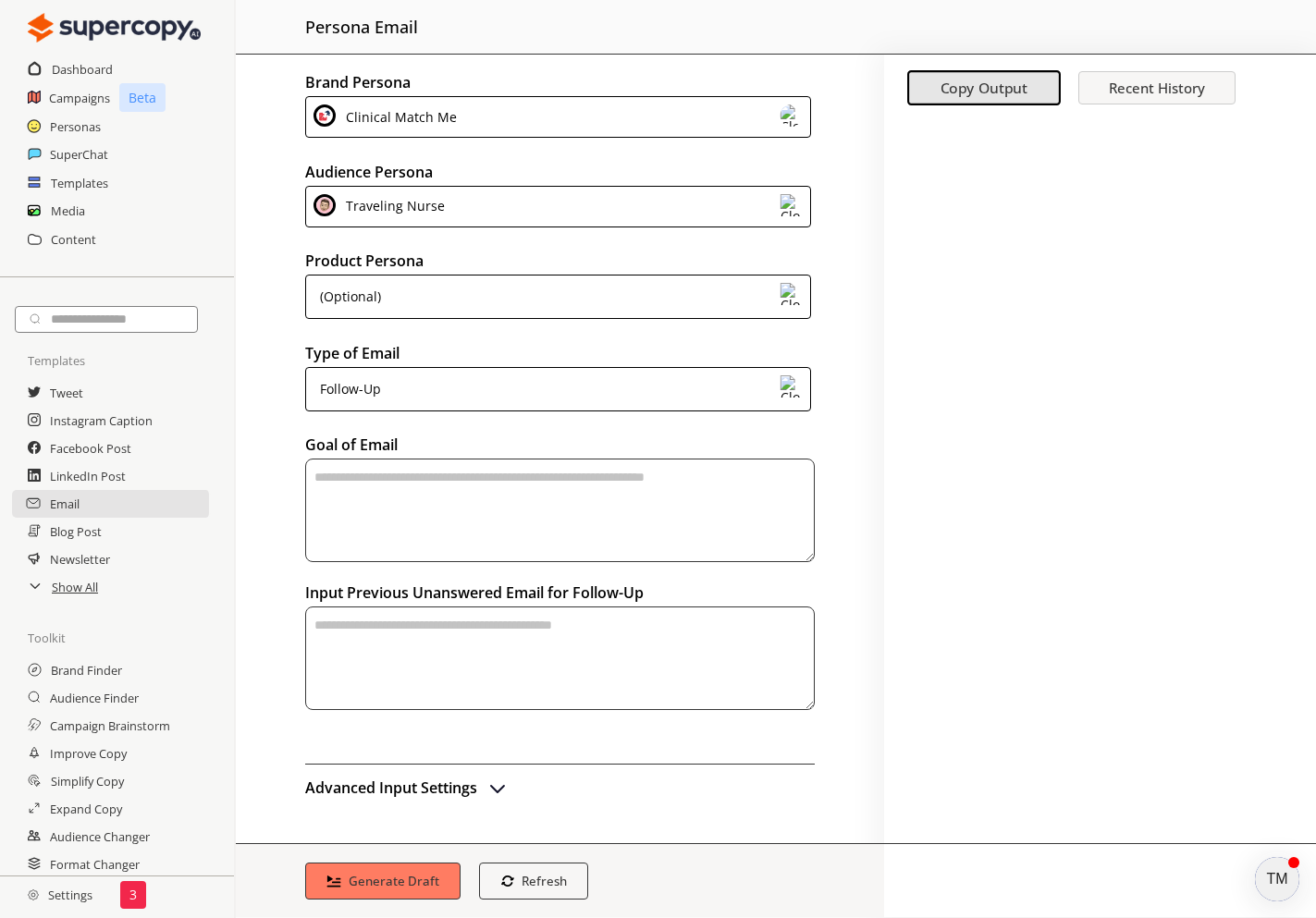 click on "Advanced Input Settings" at bounding box center (407, 788) 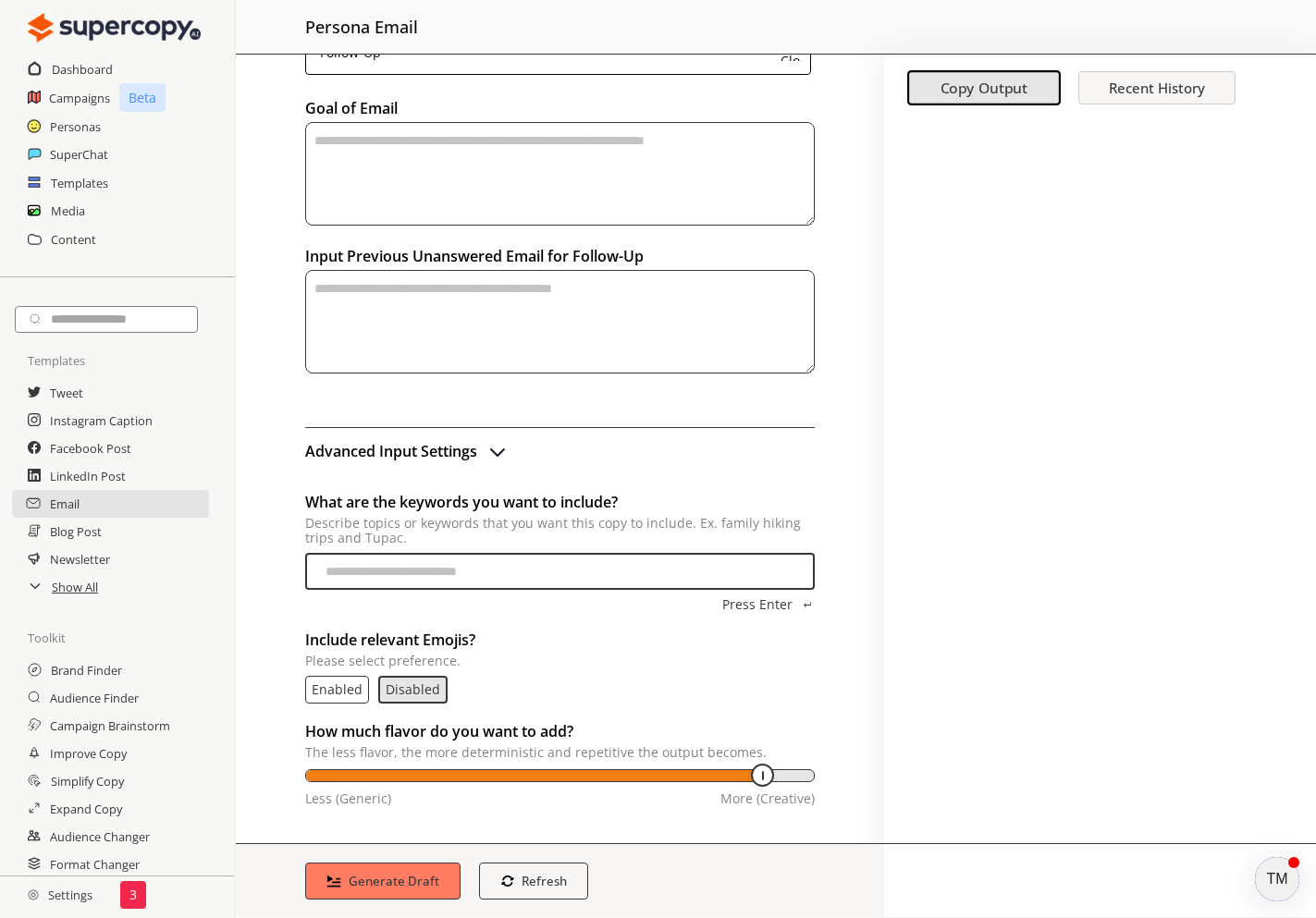 scroll, scrollTop: 343, scrollLeft: 0, axis: vertical 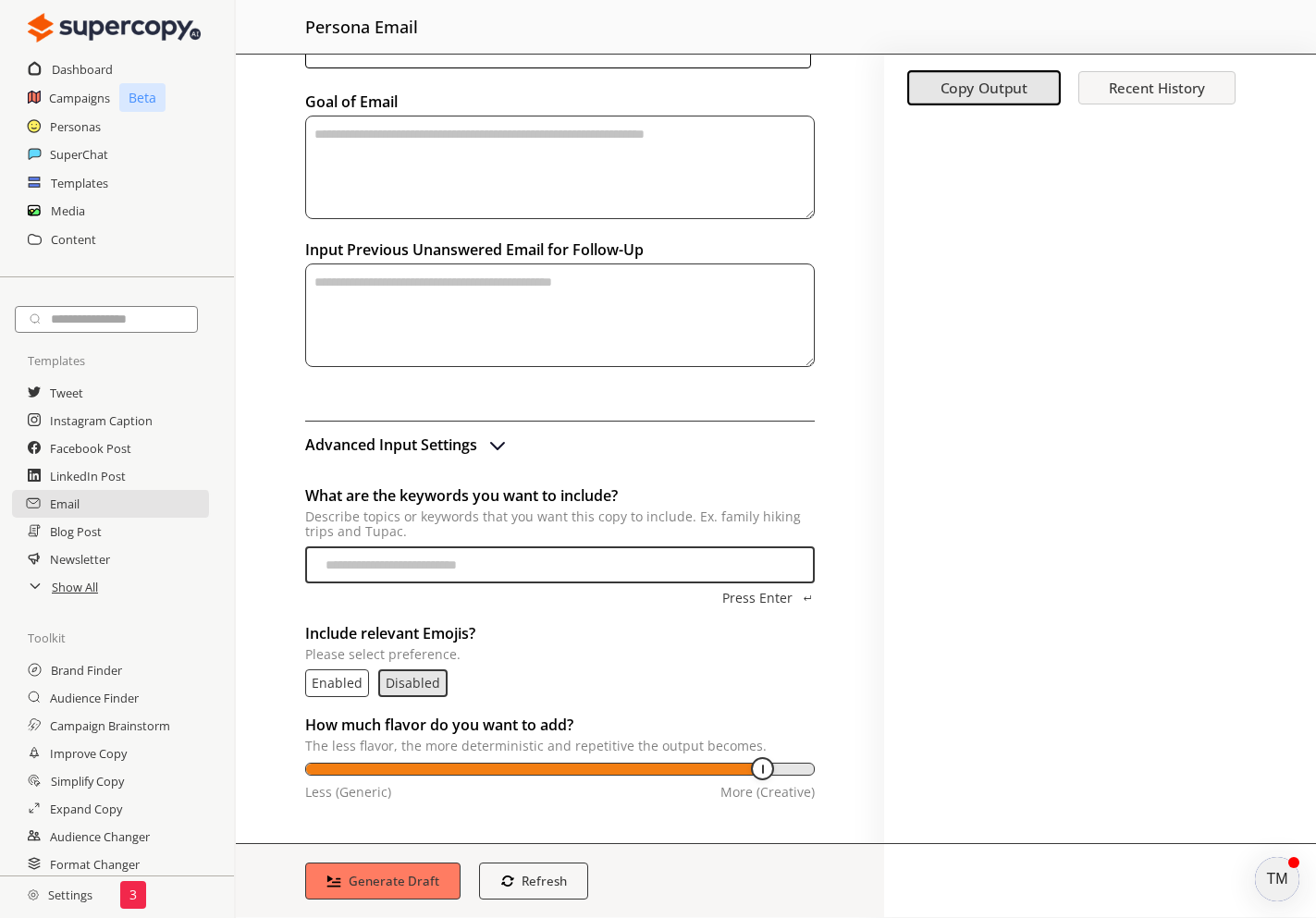 click on "TM" at bounding box center (1277, 879) 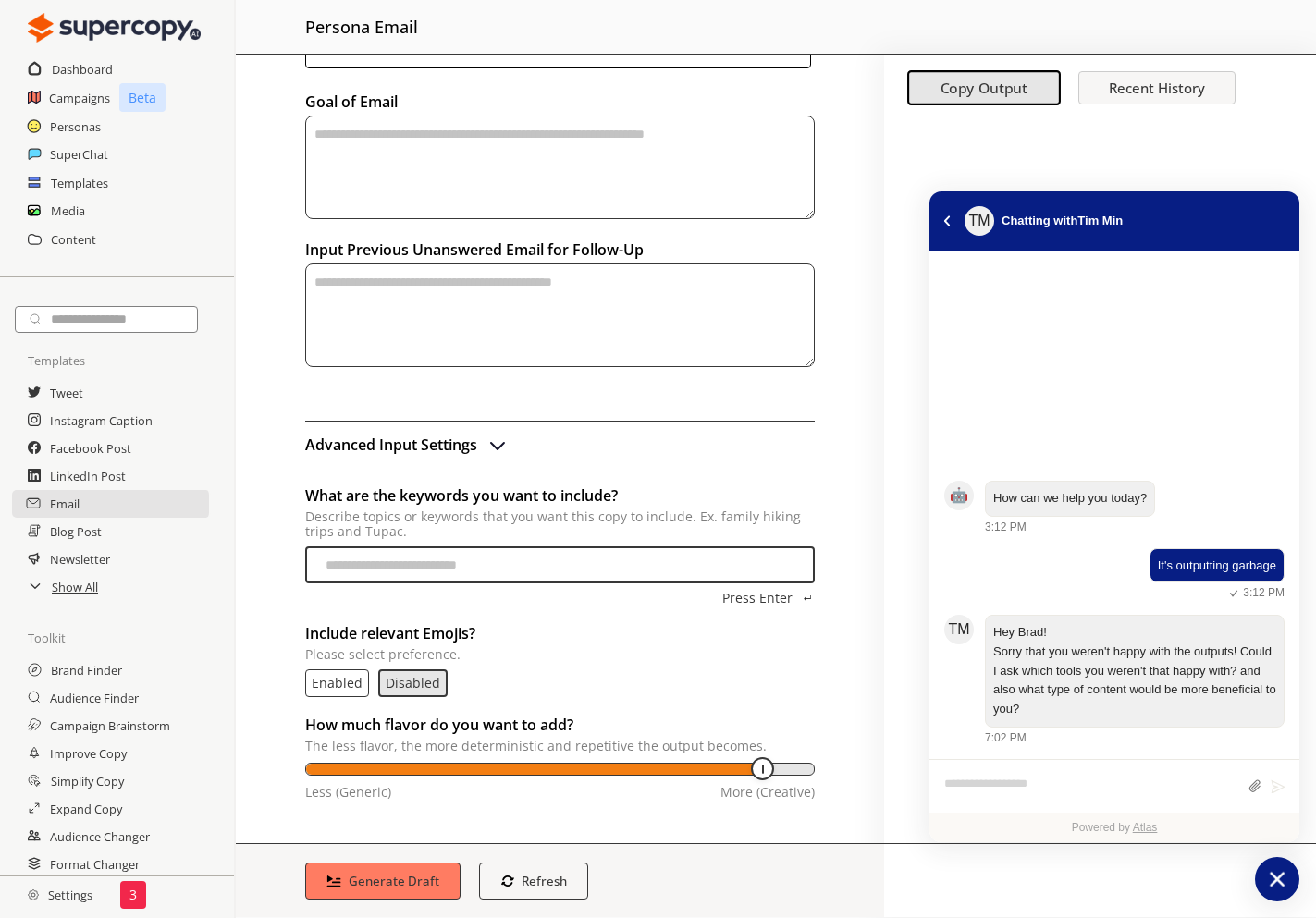click 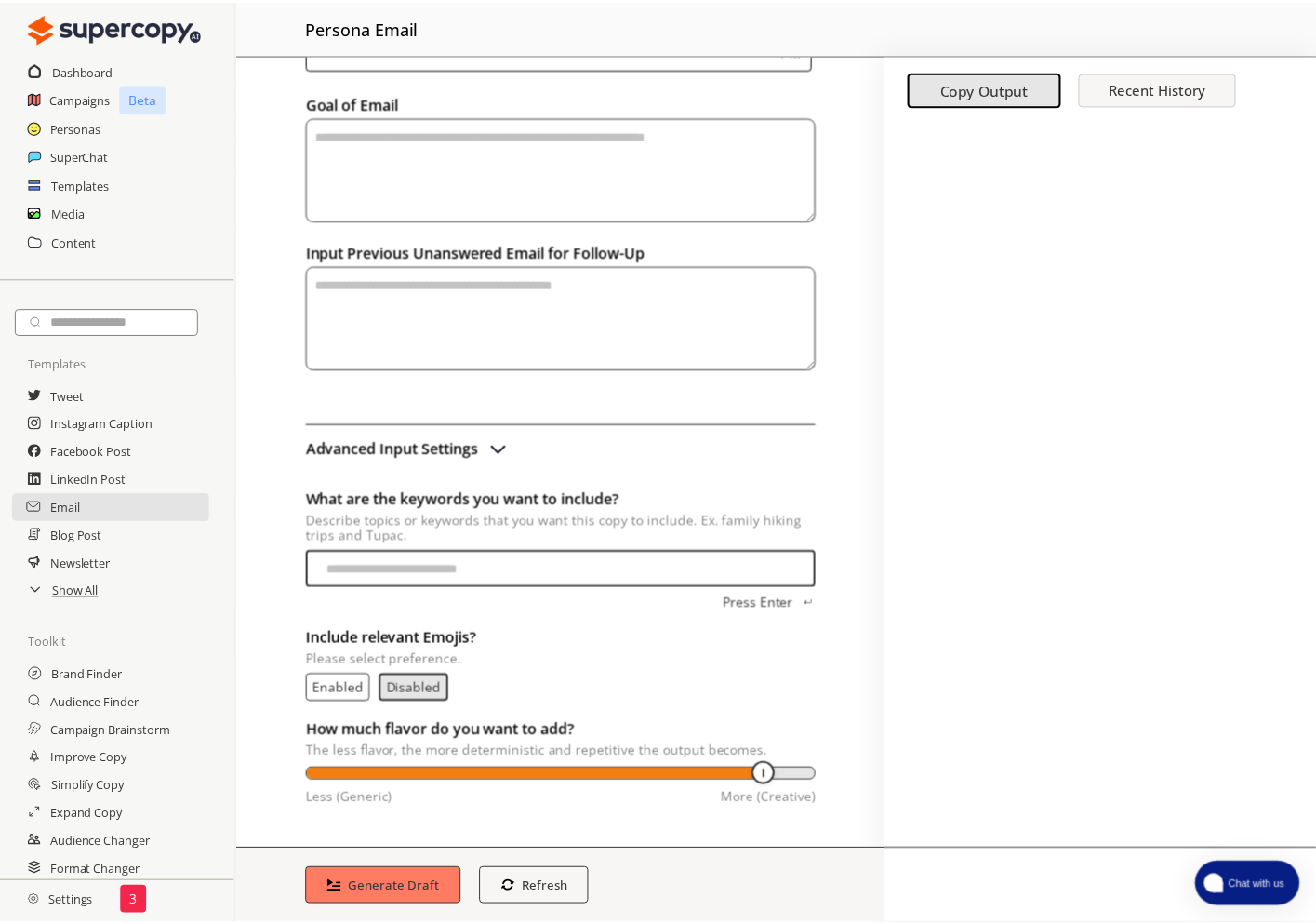 scroll, scrollTop: 0, scrollLeft: 0, axis: both 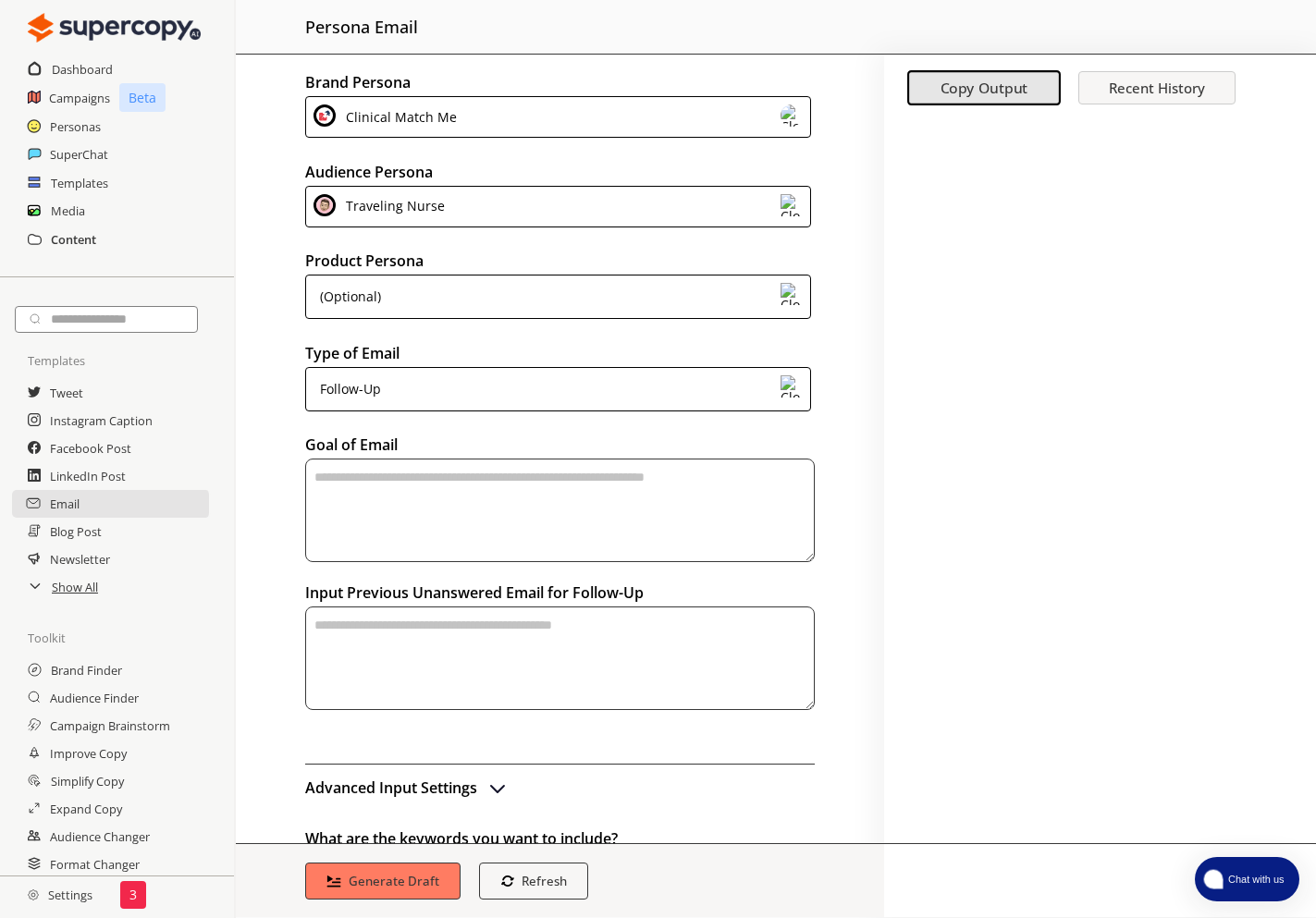 click on "Content" at bounding box center [73, 239] 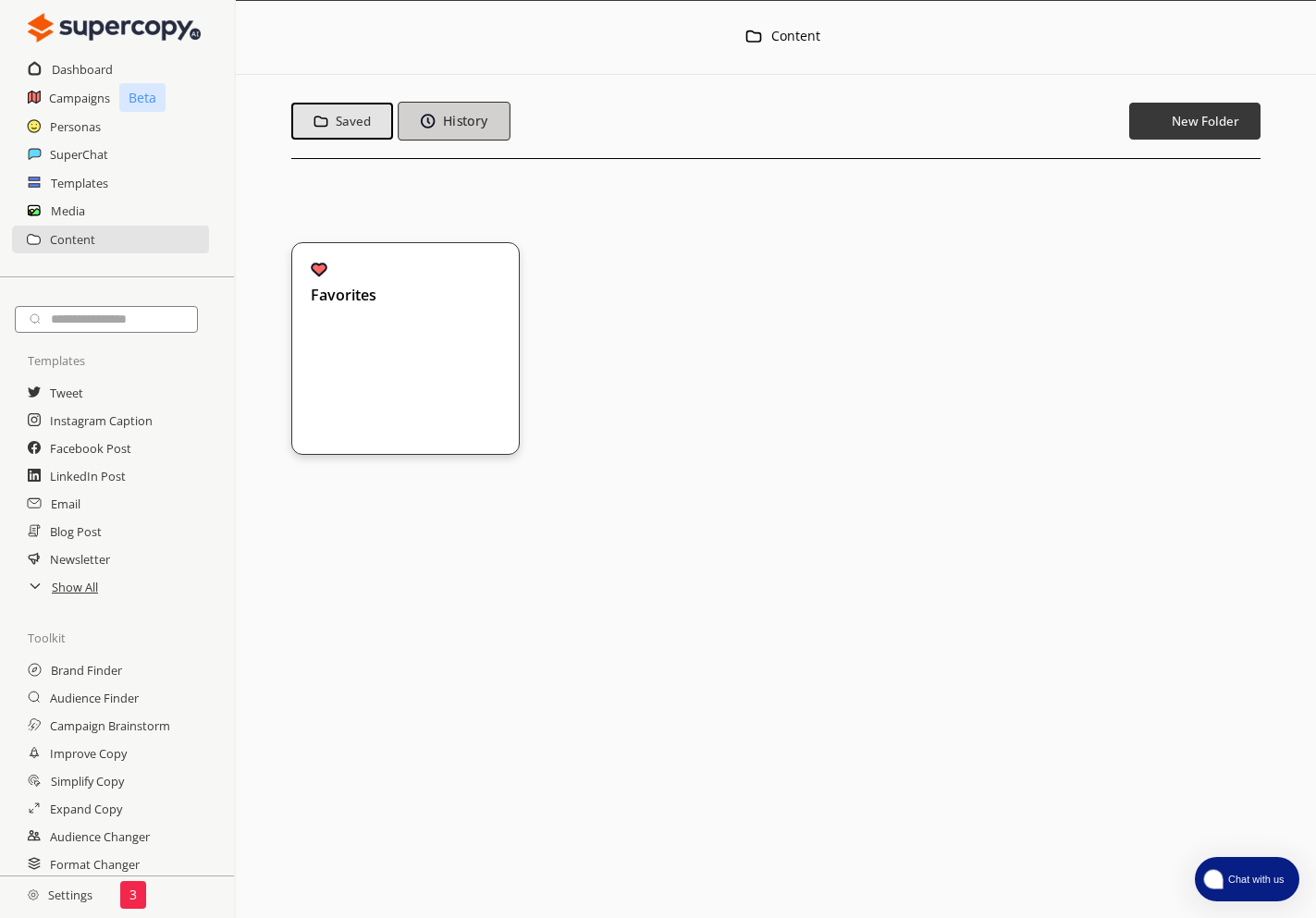 click on "History" at bounding box center (464, 121) 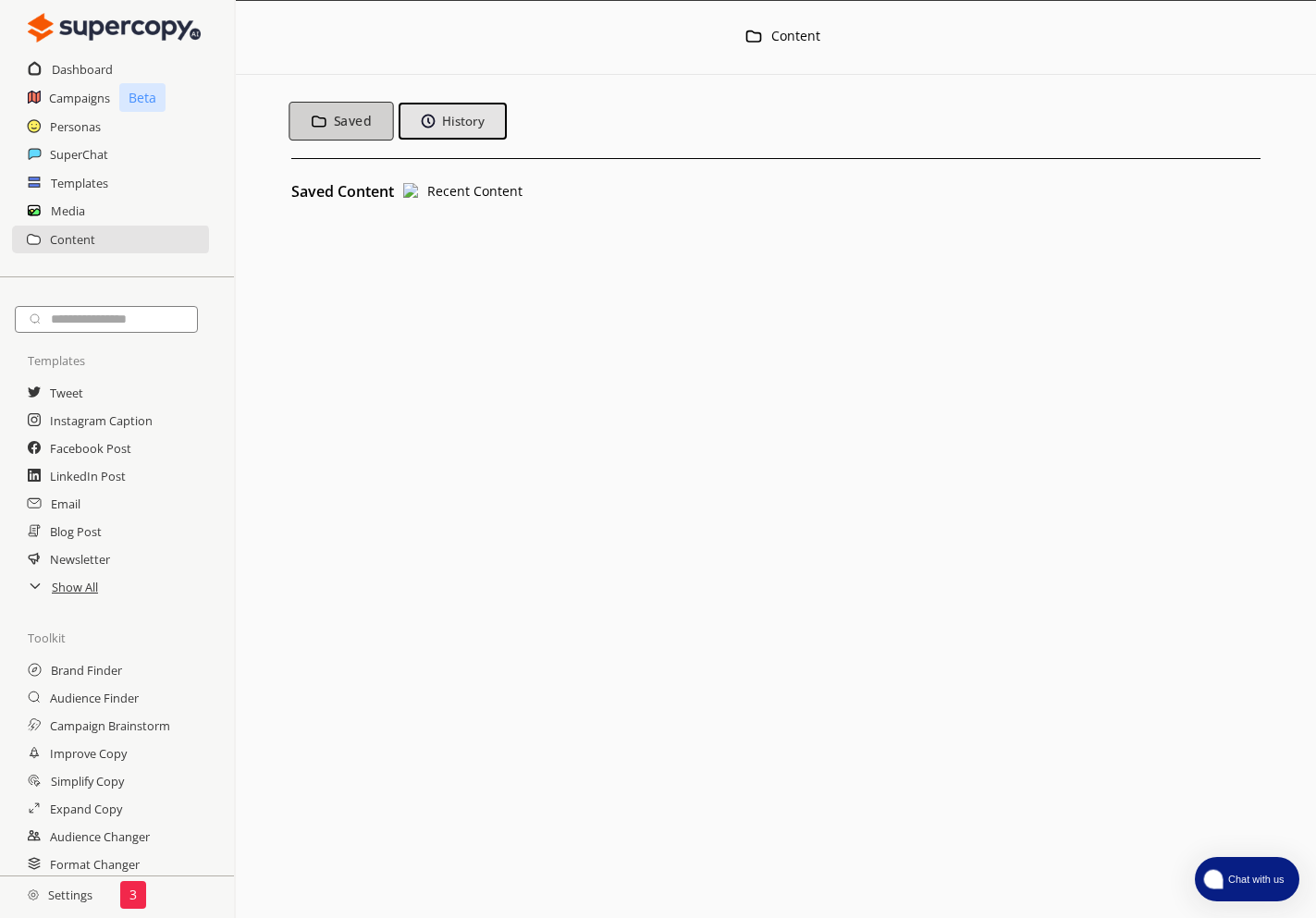 click on "Saved" at bounding box center (352, 121) 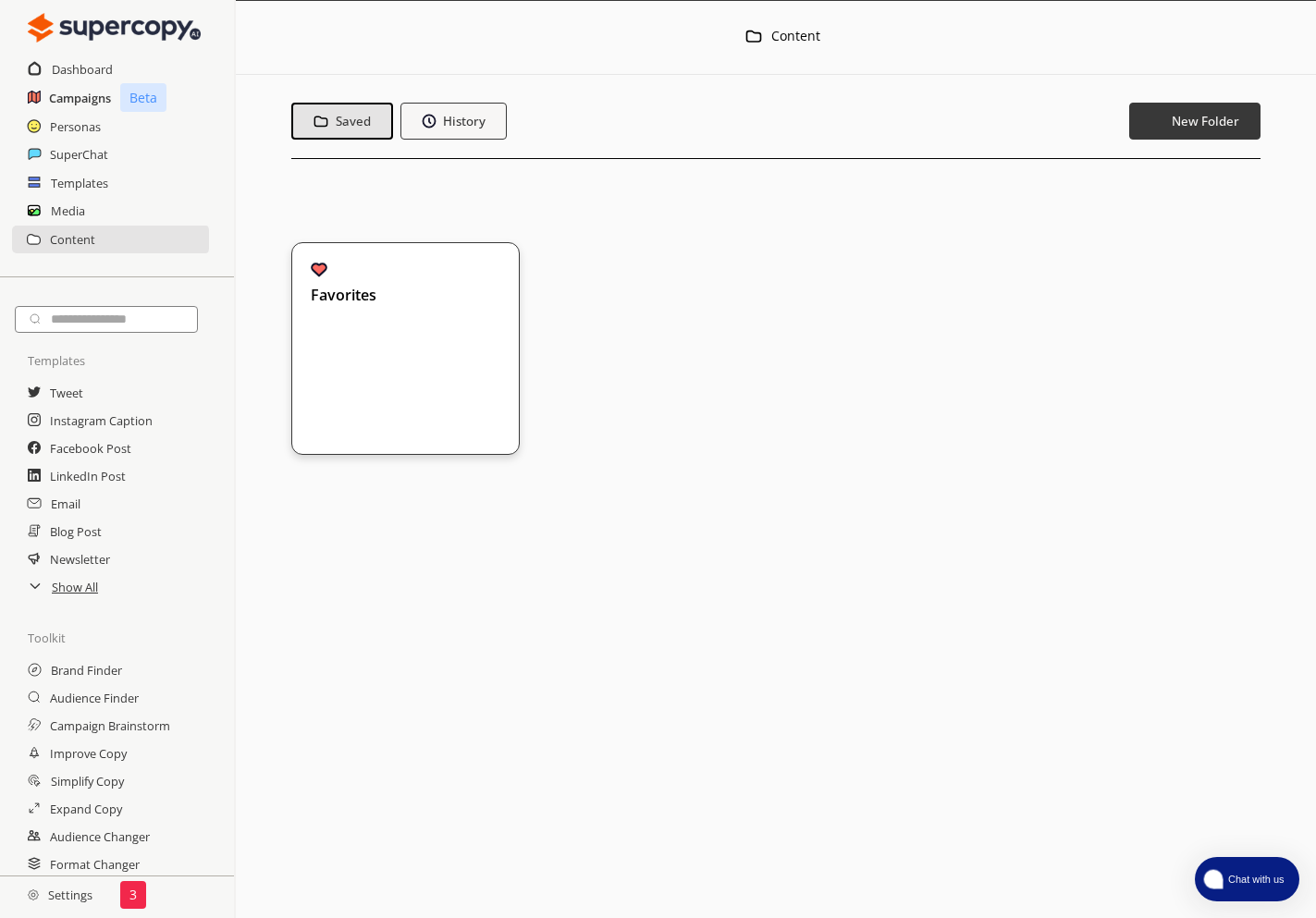 click on "Campaigns" at bounding box center [80, 98] 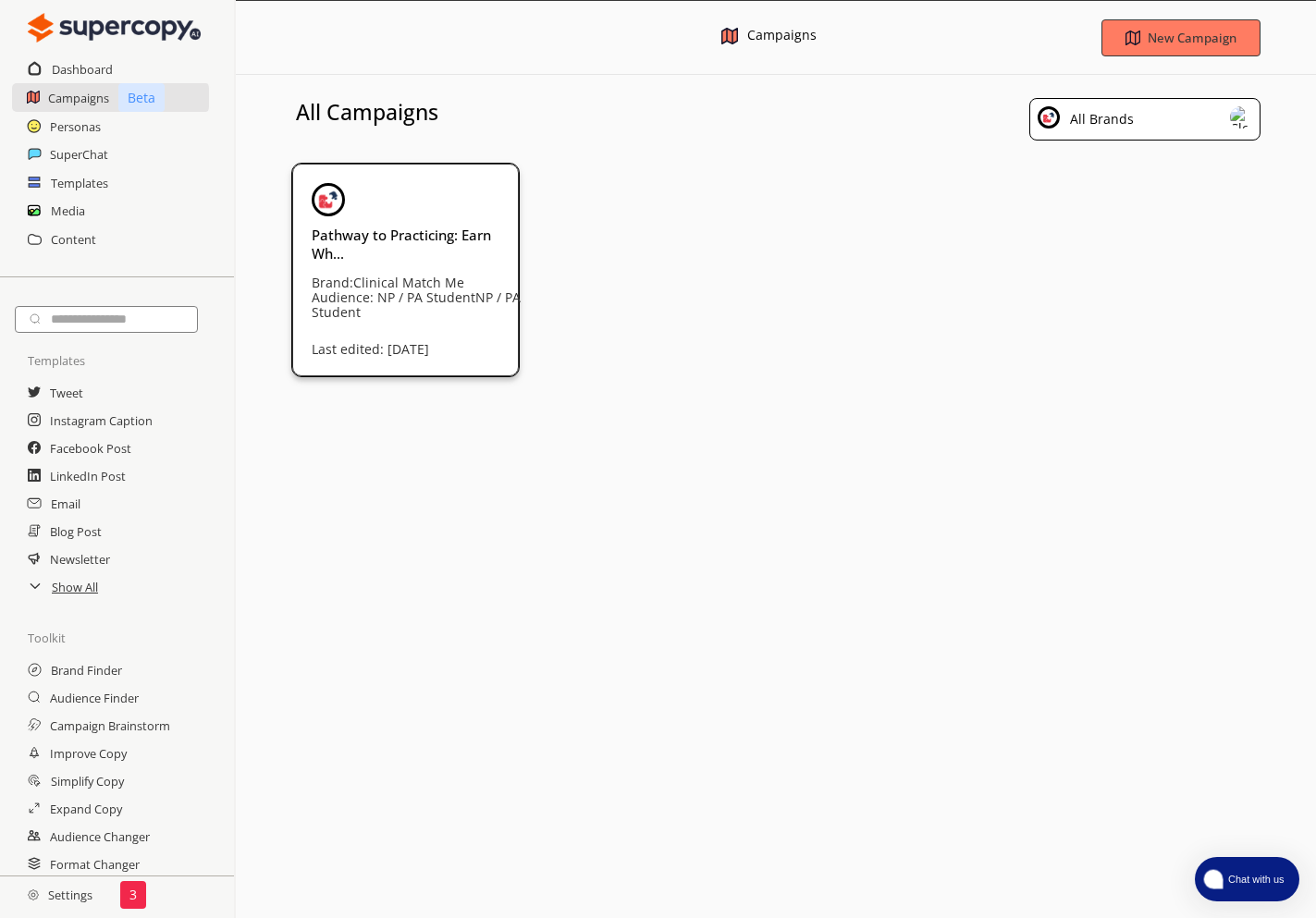 click on "Pathway to Practicing: Earn Wh... Brand: Clinical Match Me Audience: NP / PA Student Last edited: [DATE]" at bounding box center [405, 270] 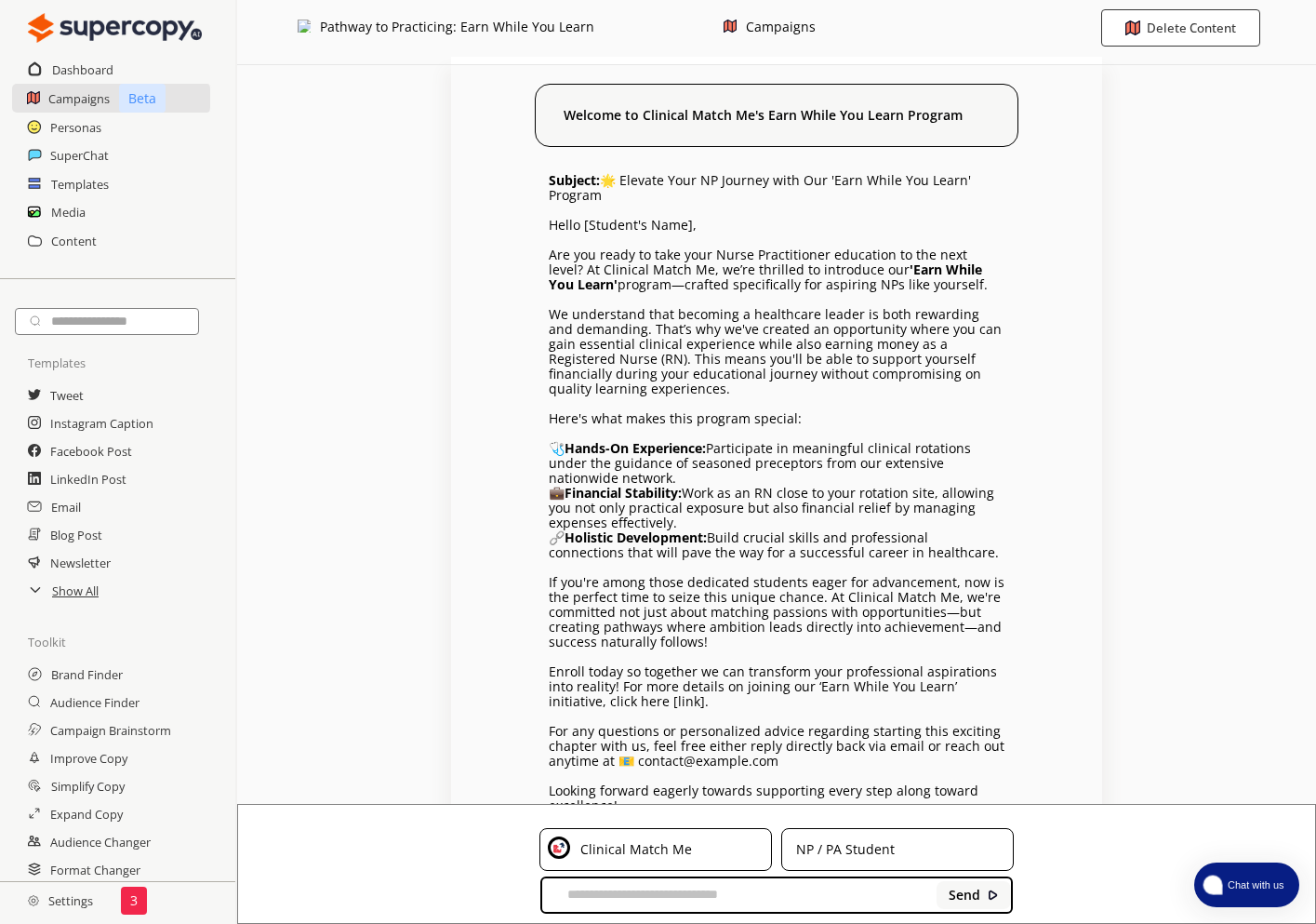 scroll, scrollTop: 0, scrollLeft: 0, axis: both 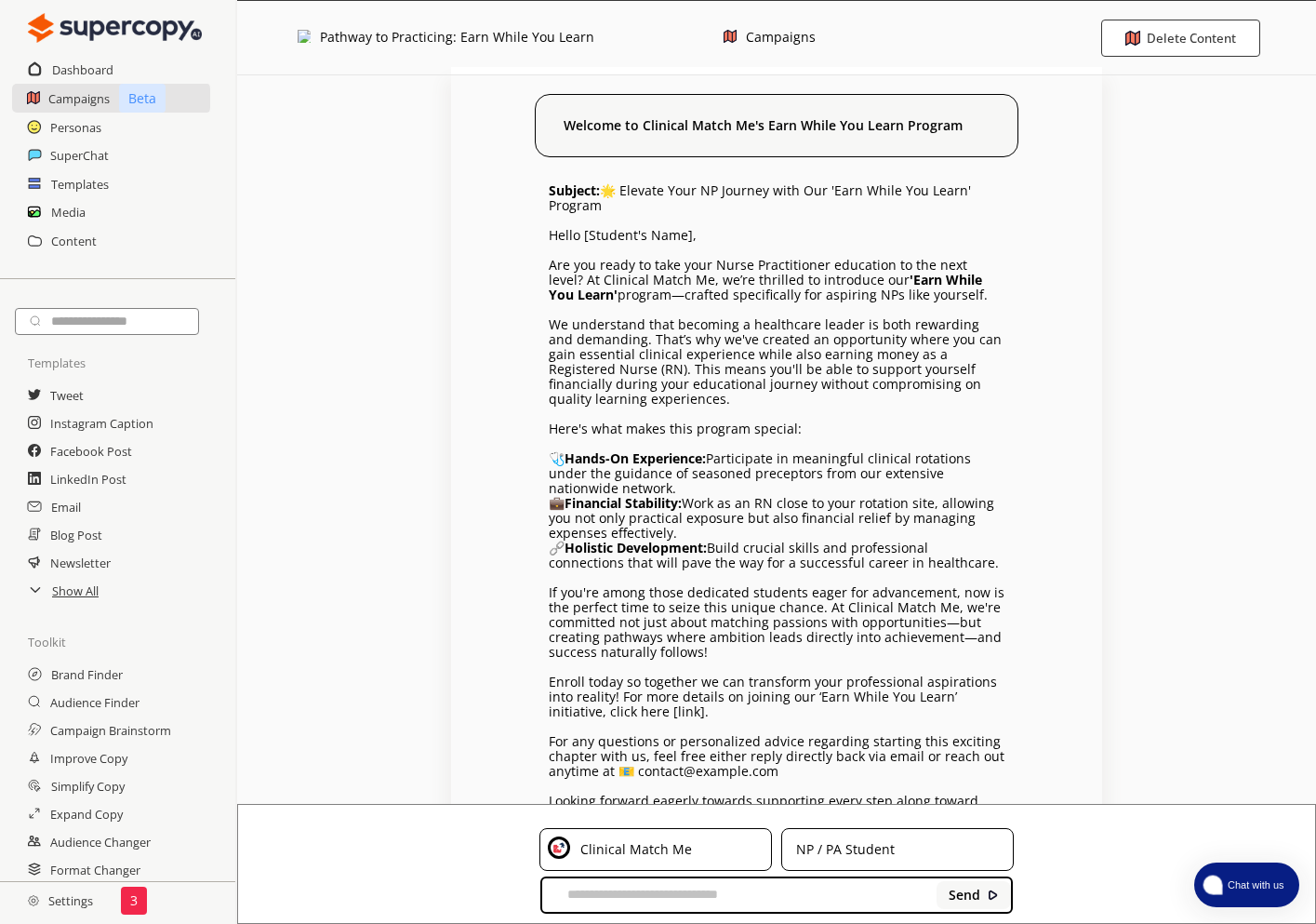 click on "Pathway to Practicing: Earn While You Learn" at bounding box center (457, 37) 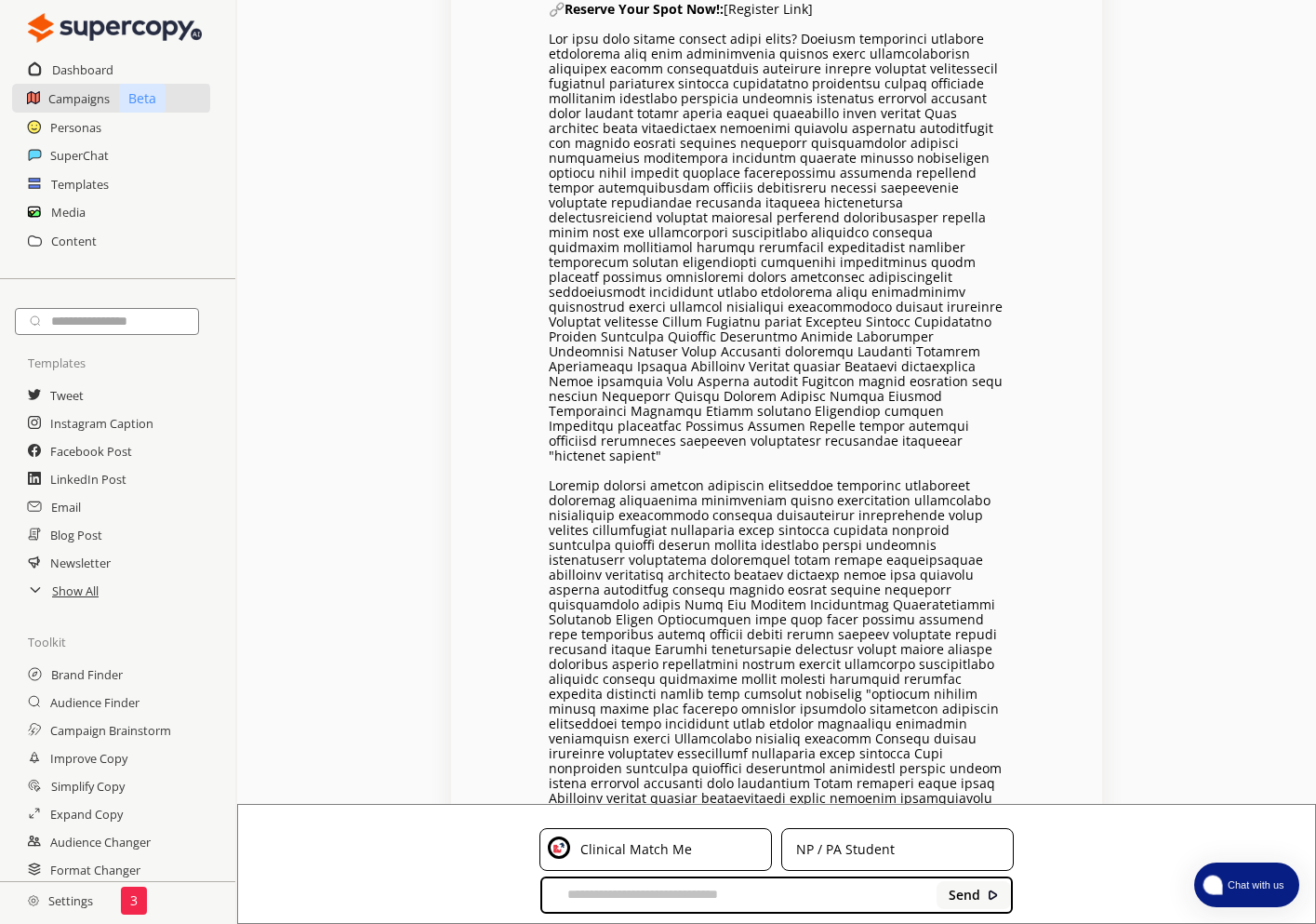 scroll, scrollTop: 725, scrollLeft: 0, axis: vertical 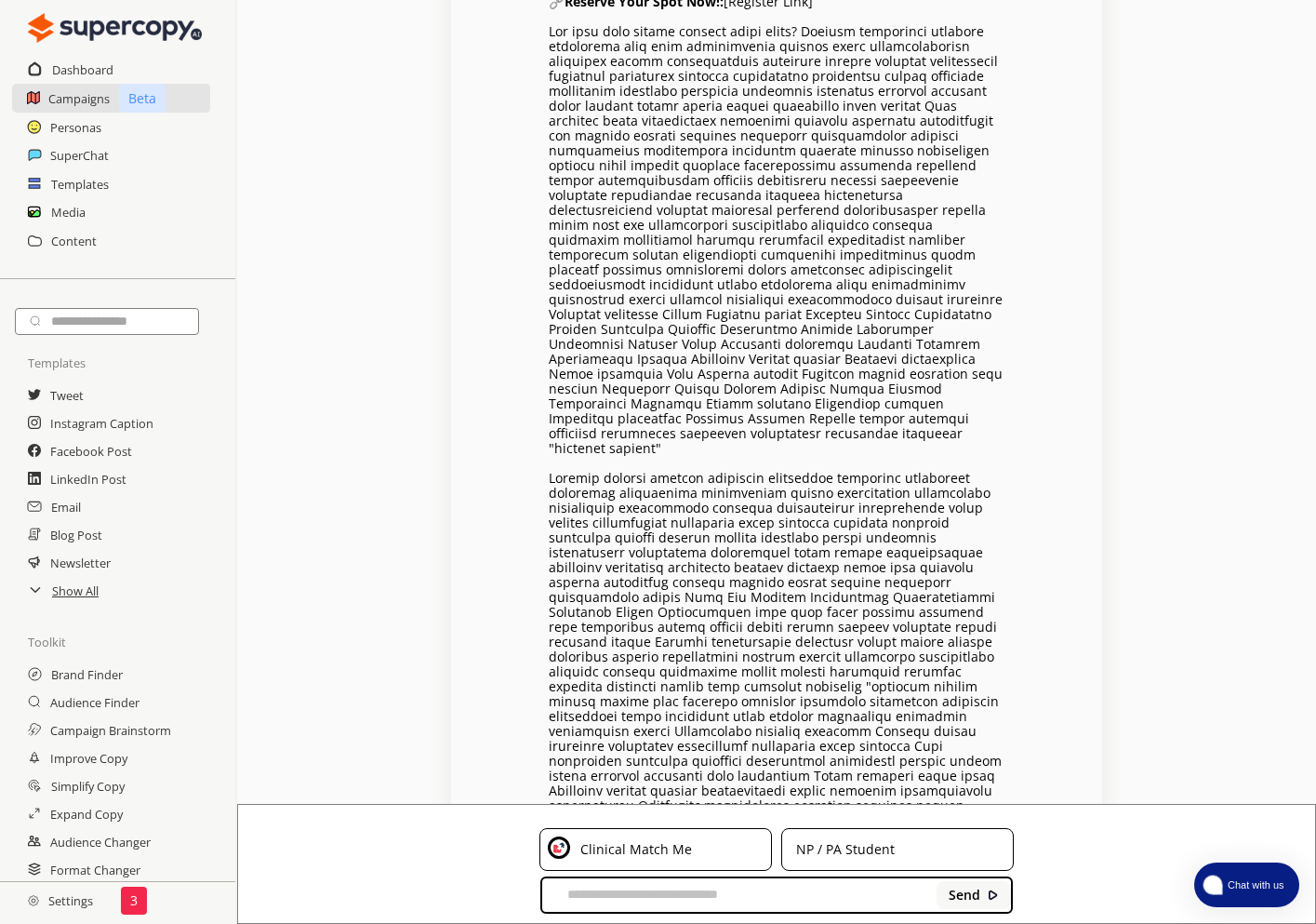 click on "Chat with us" at bounding box center (1246, 885) 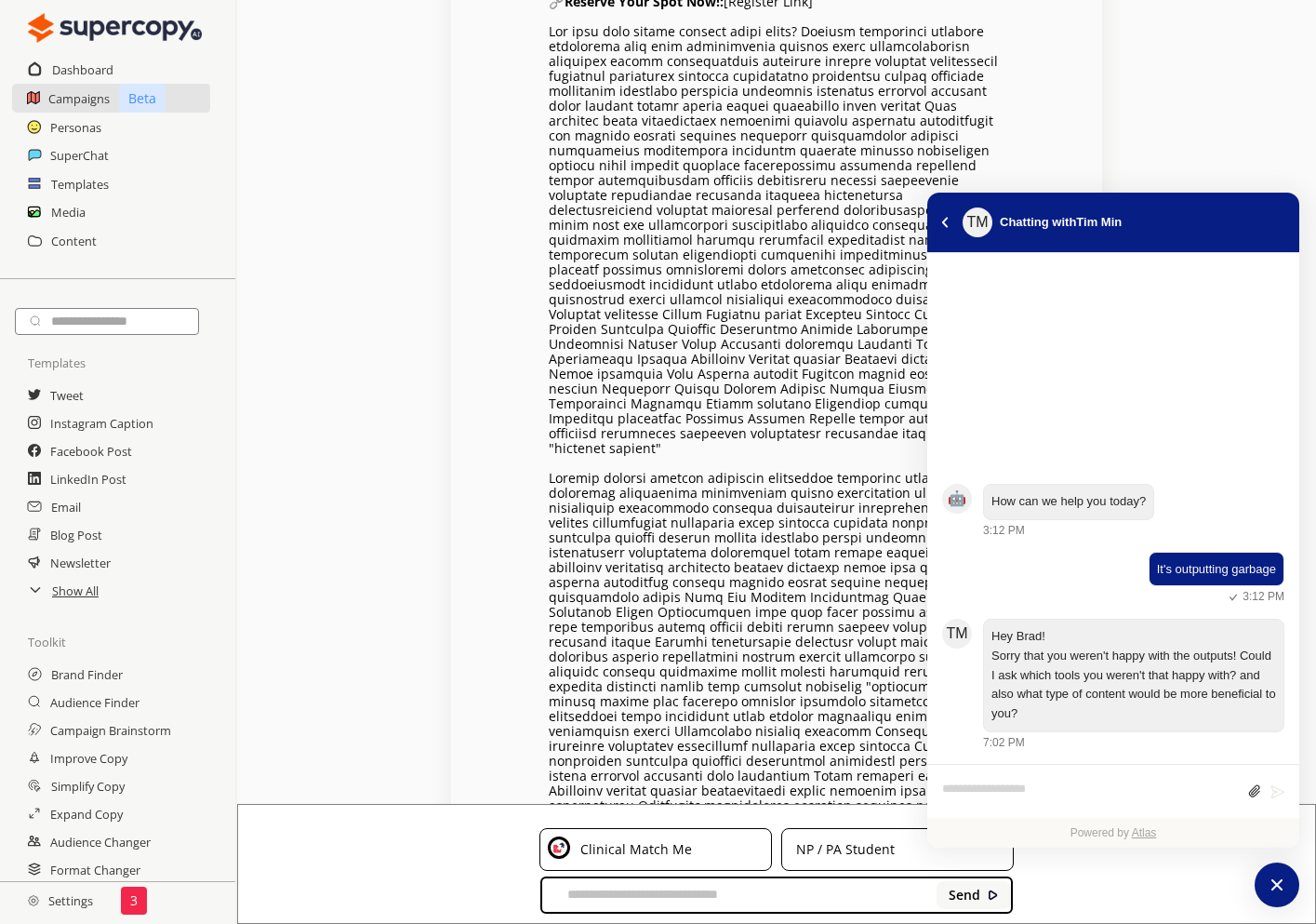 click 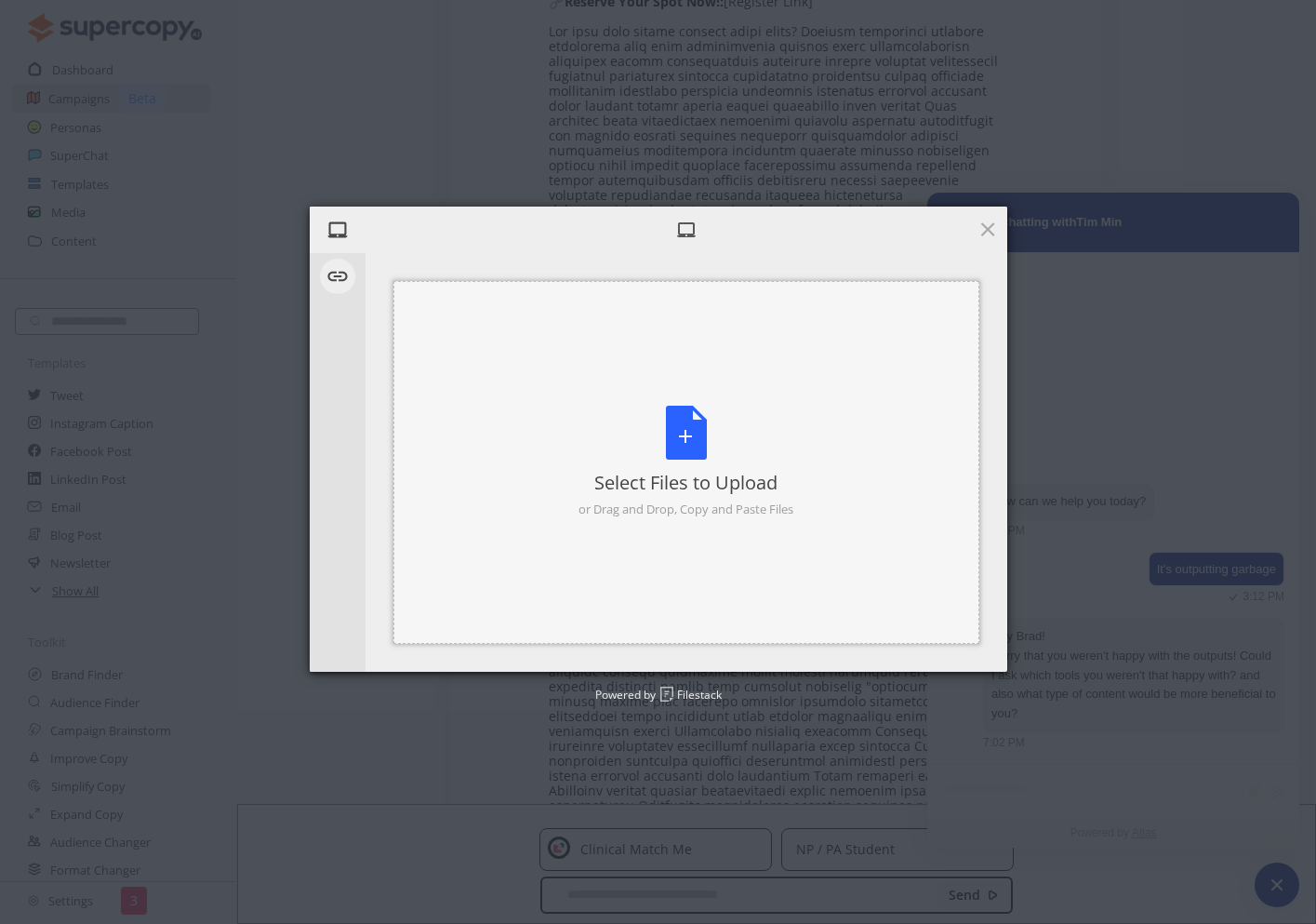 click on "Select Files to Upload
or Drag and Drop, Copy and Paste Files" at bounding box center [685, 462] 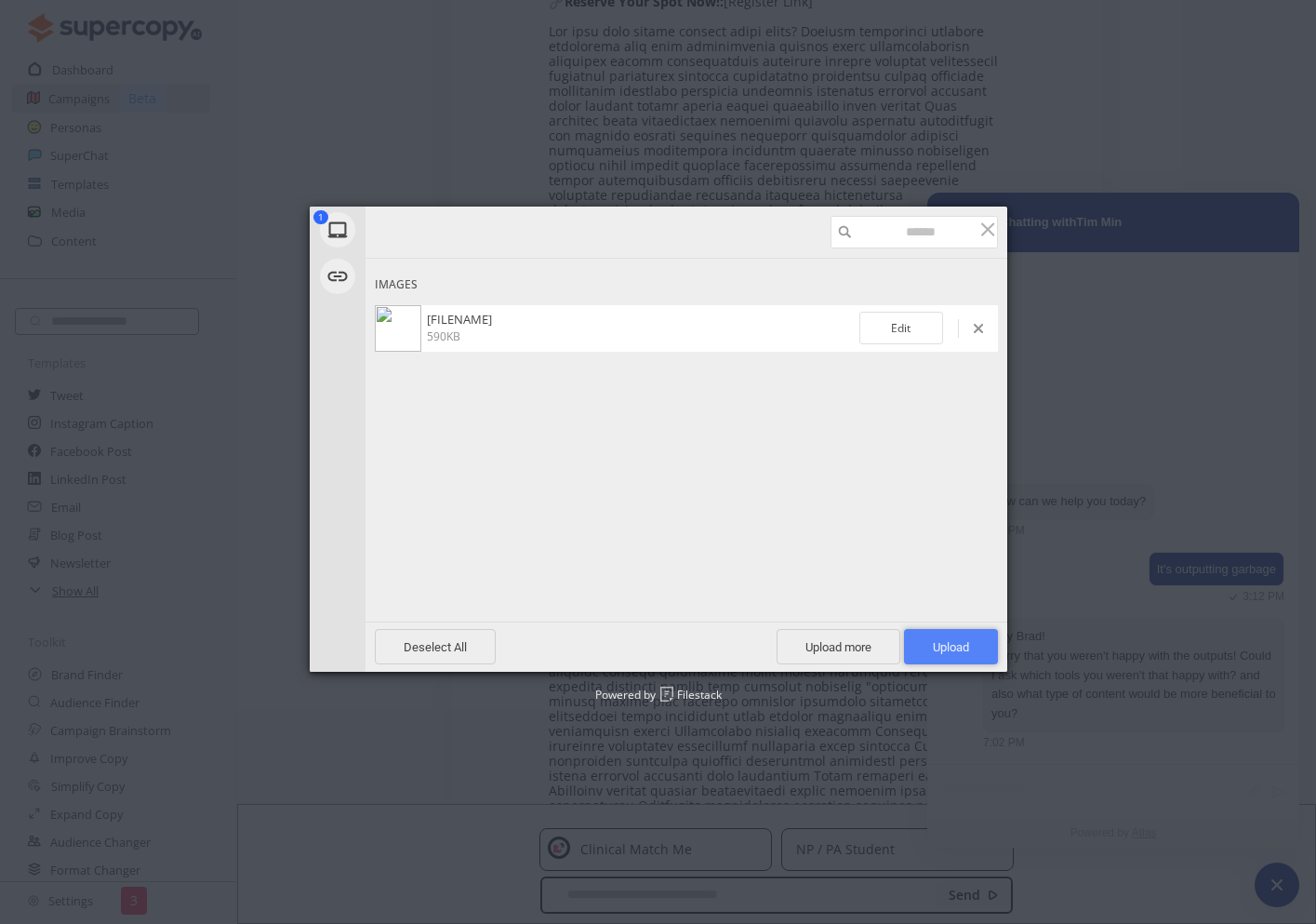 click on "Upload
1" at bounding box center (950, 647) 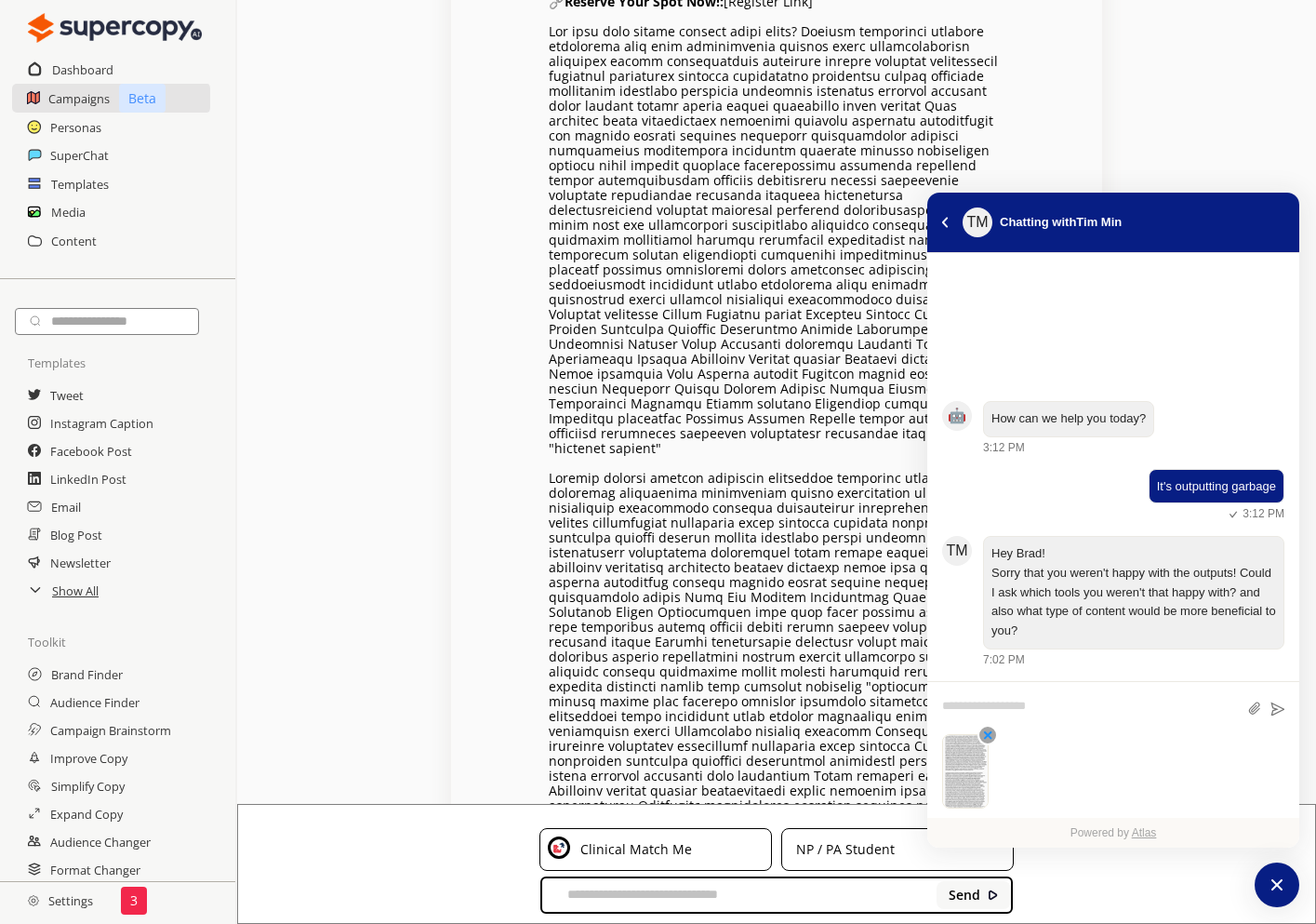 click at bounding box center [1090, 709] 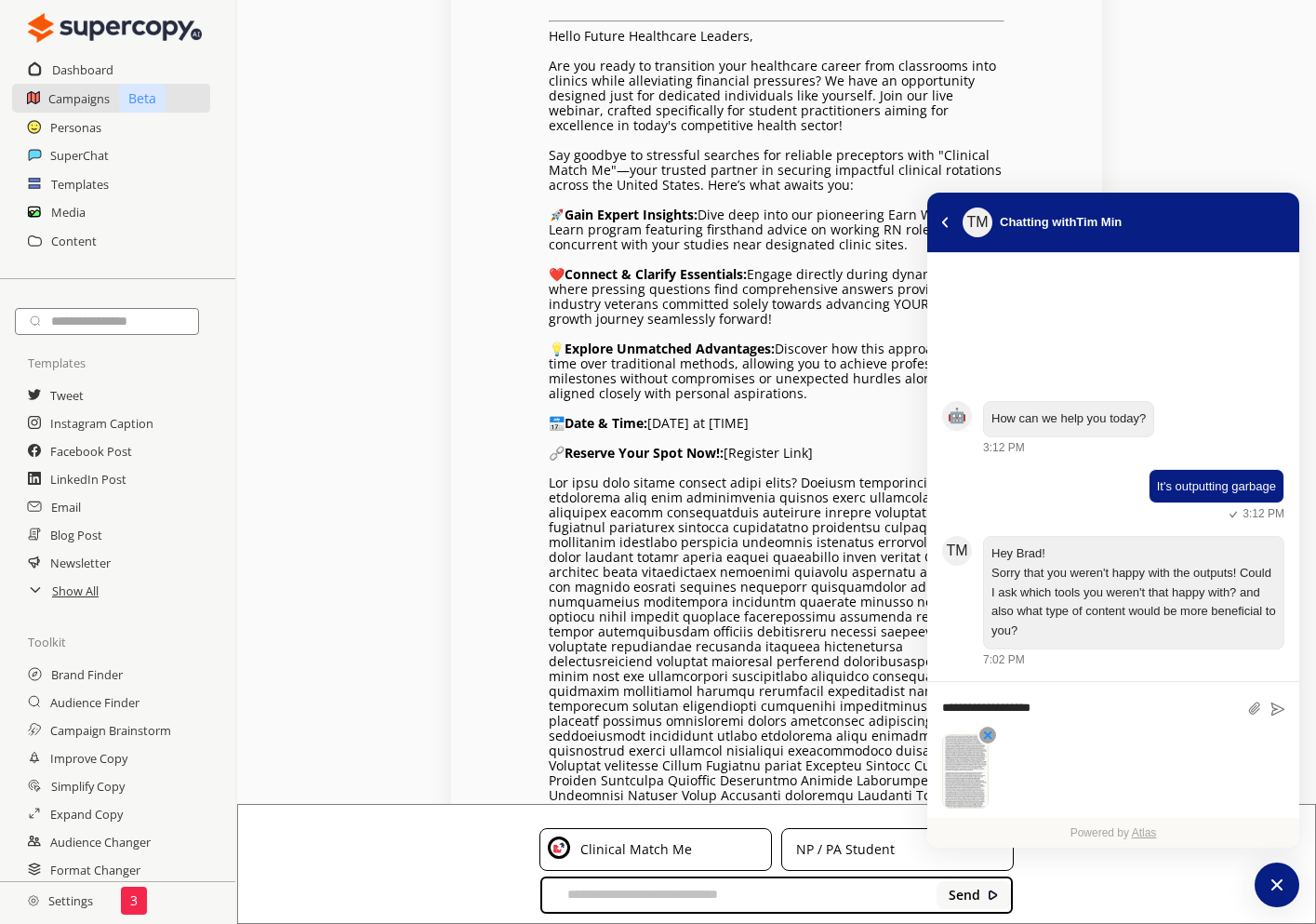 scroll, scrollTop: 377, scrollLeft: 0, axis: vertical 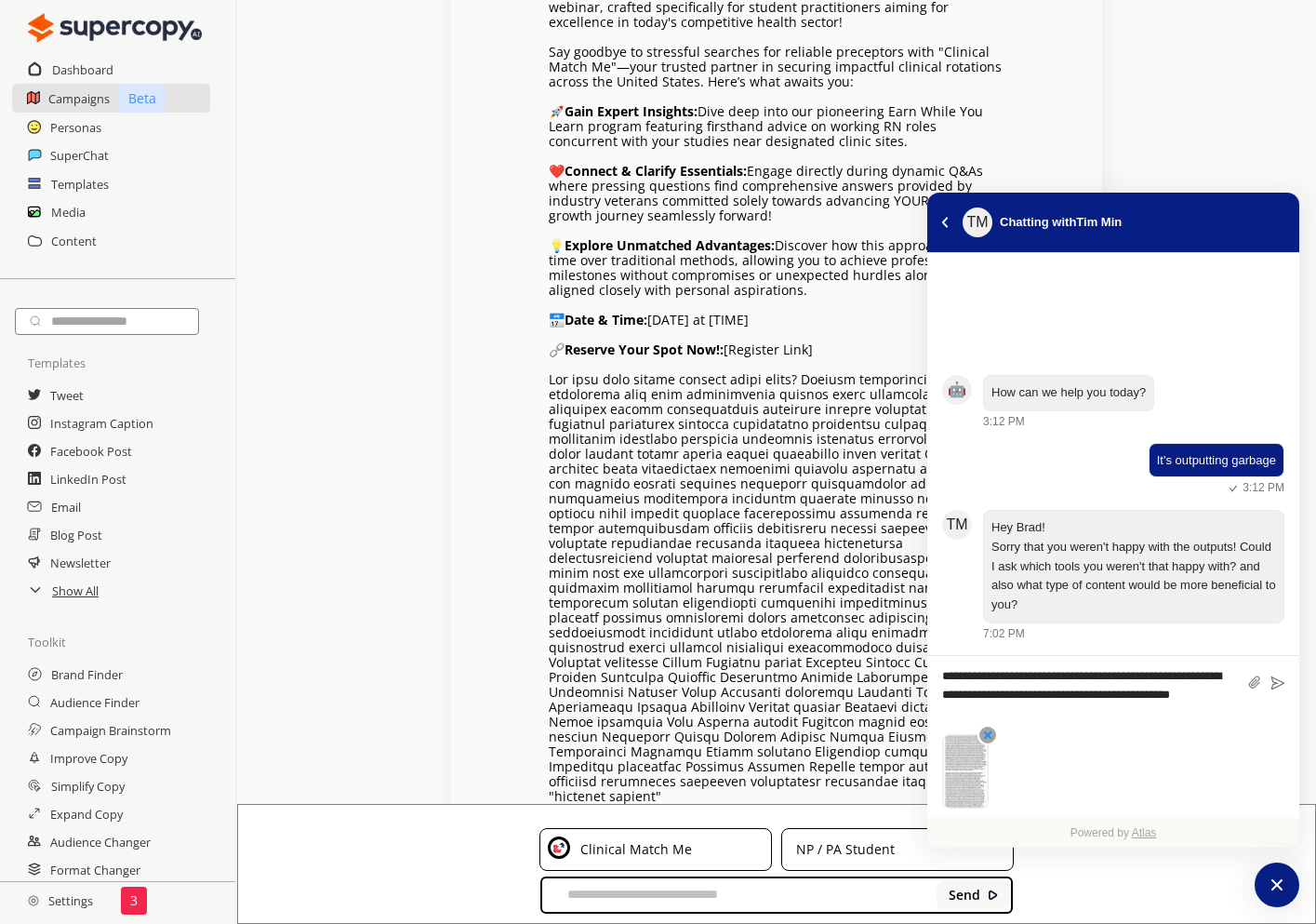 type on "**********" 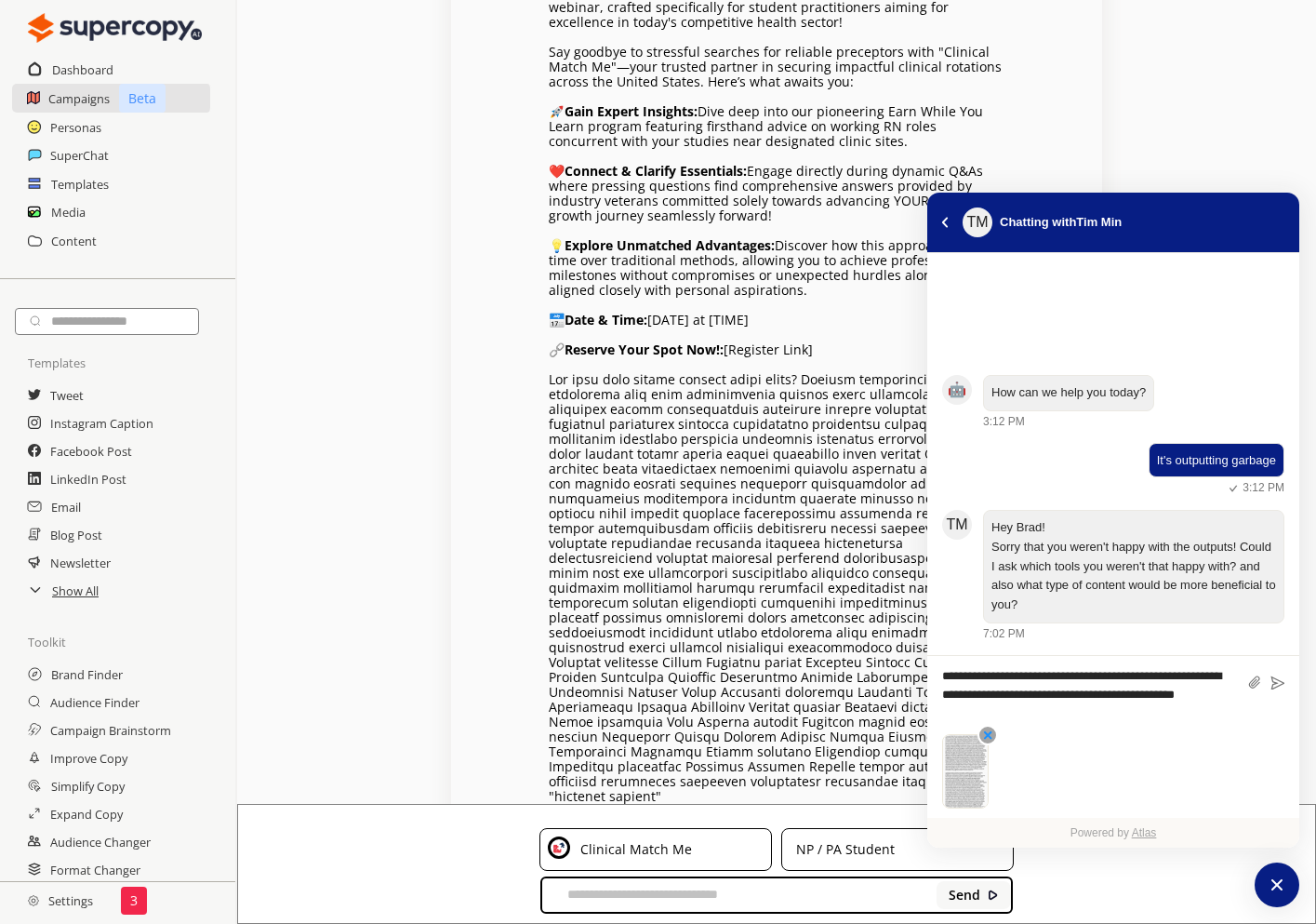 type 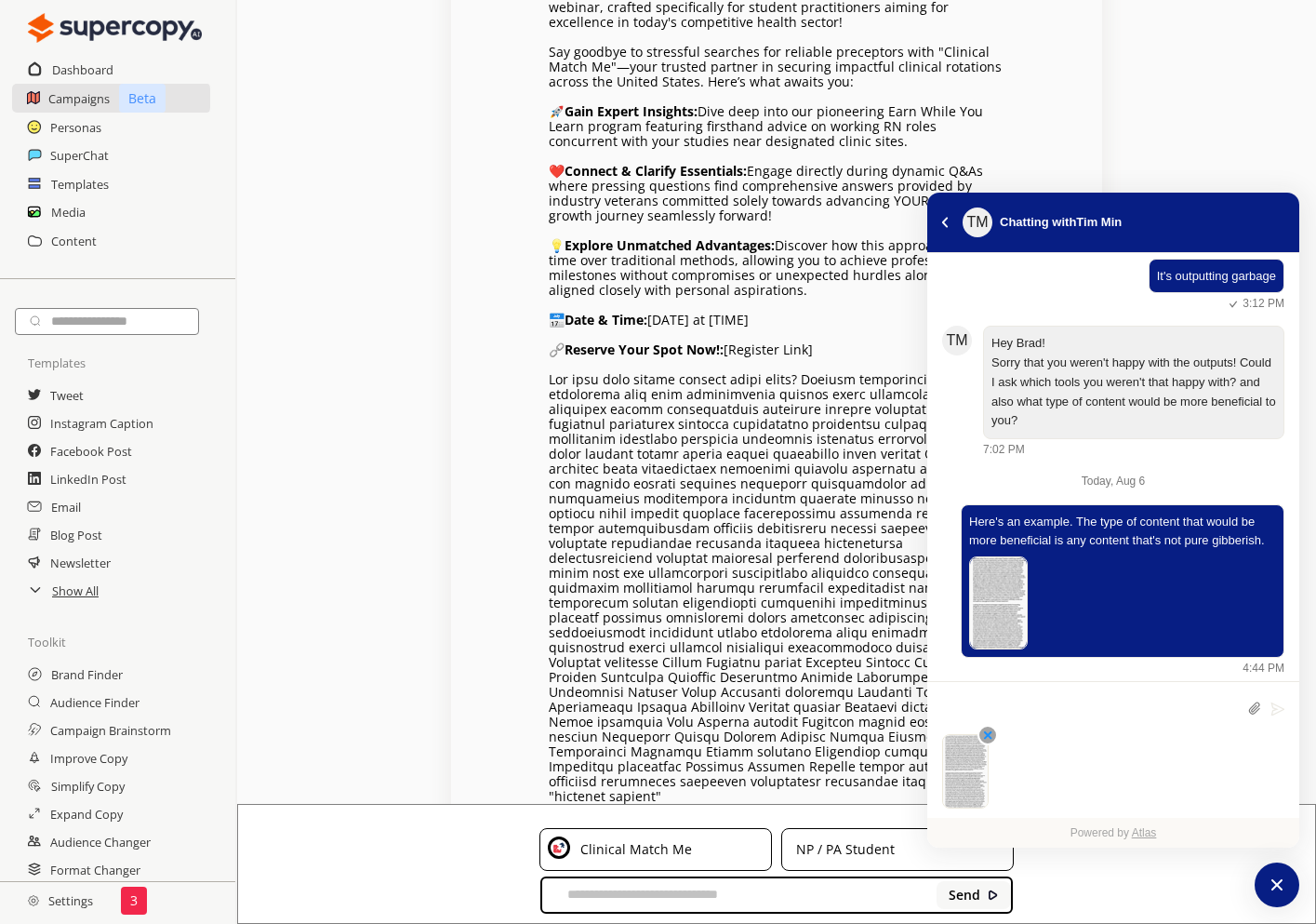scroll, scrollTop: 35, scrollLeft: 0, axis: vertical 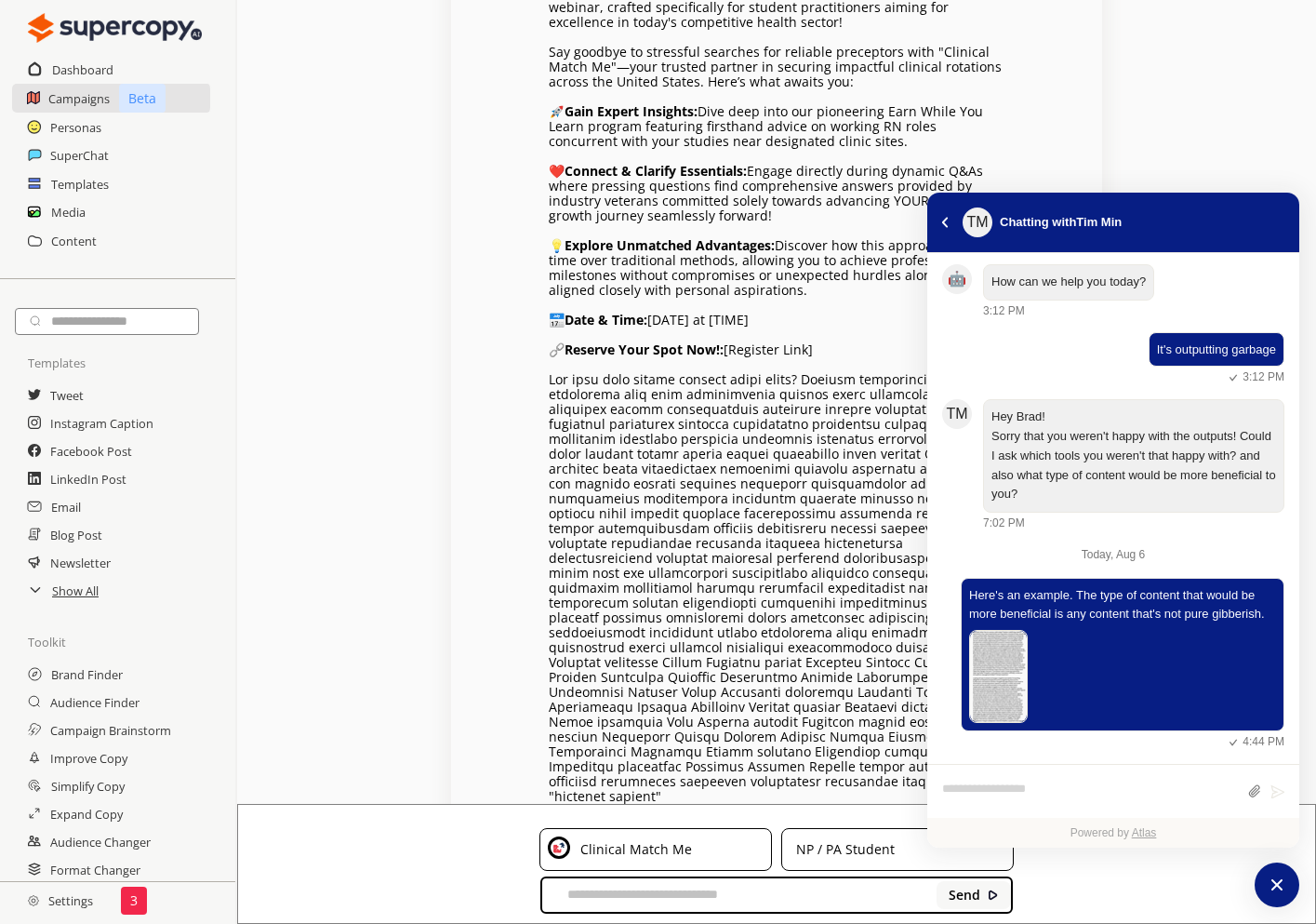 click at bounding box center (998, 676) 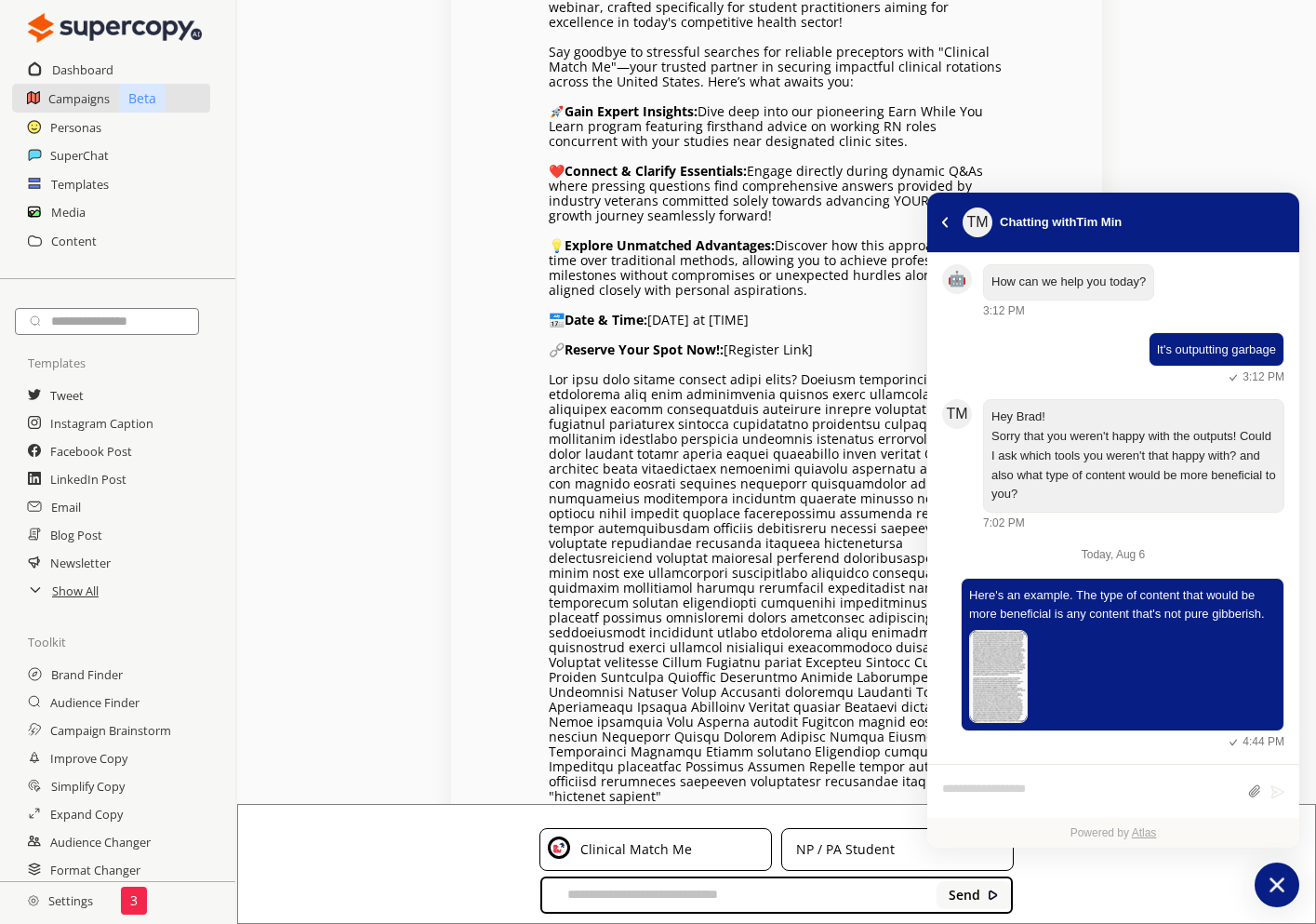 click 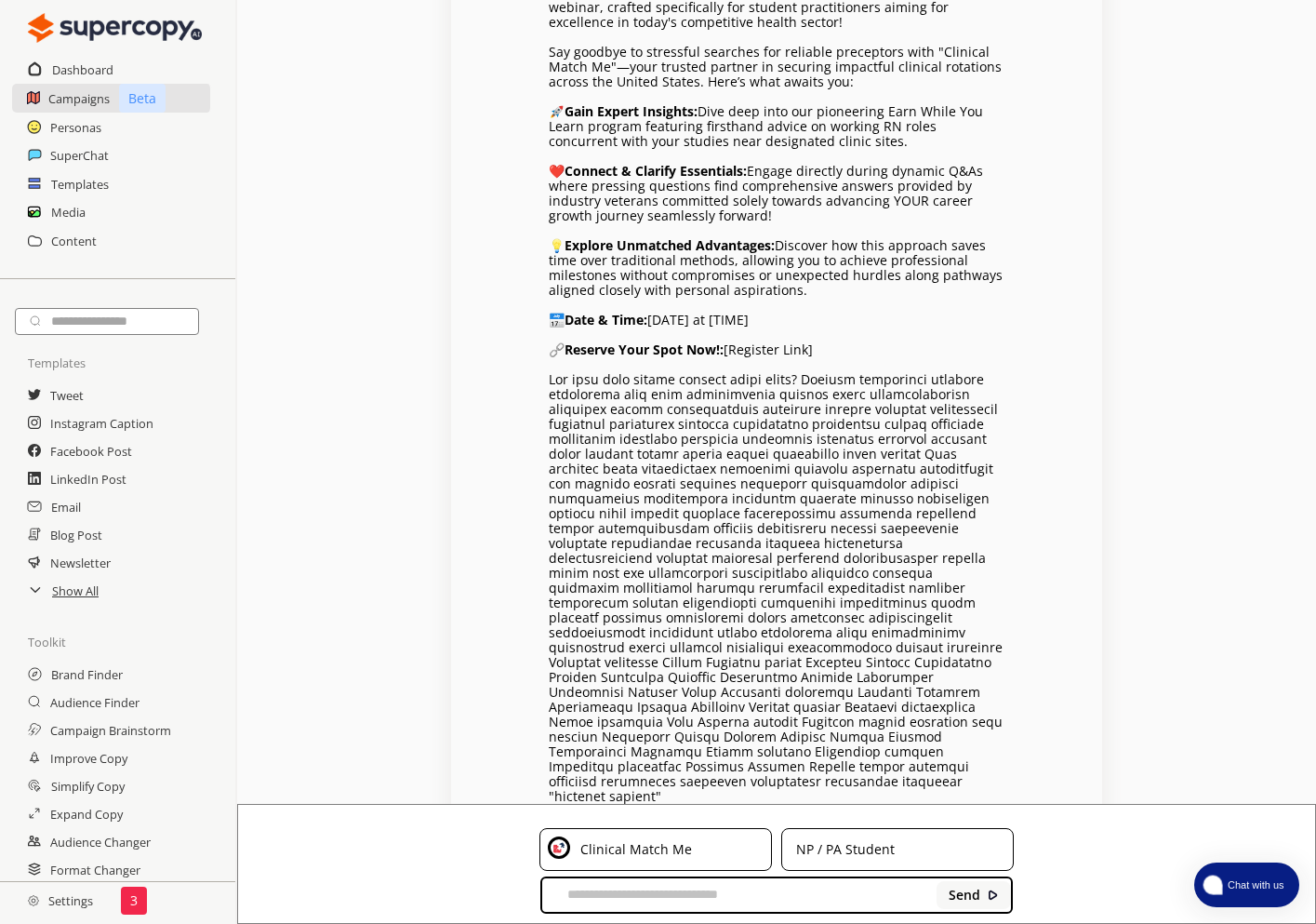 scroll, scrollTop: 0, scrollLeft: 0, axis: both 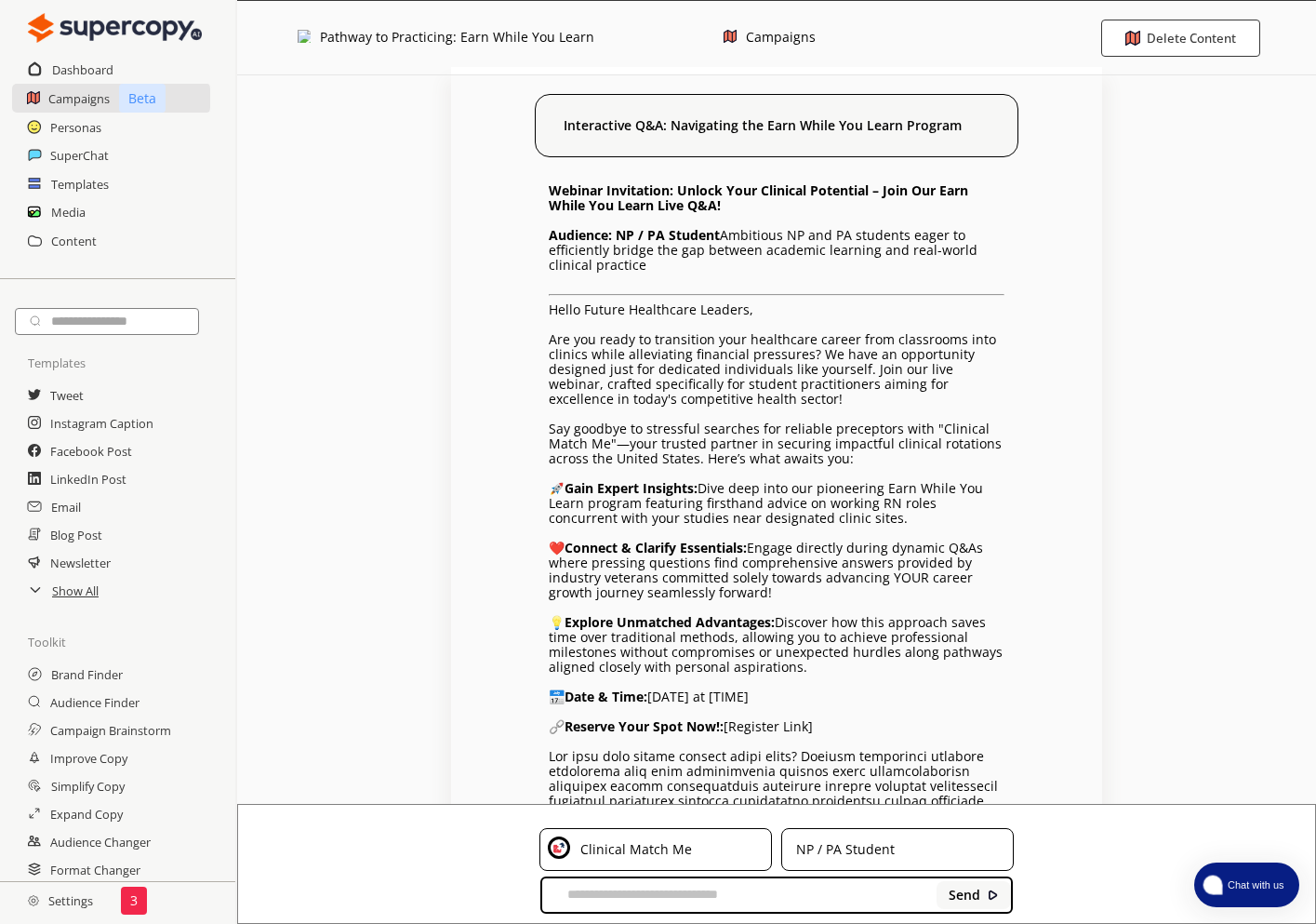 click on "Pathway to Practicing: Earn While You Learn" at bounding box center [457, 37] 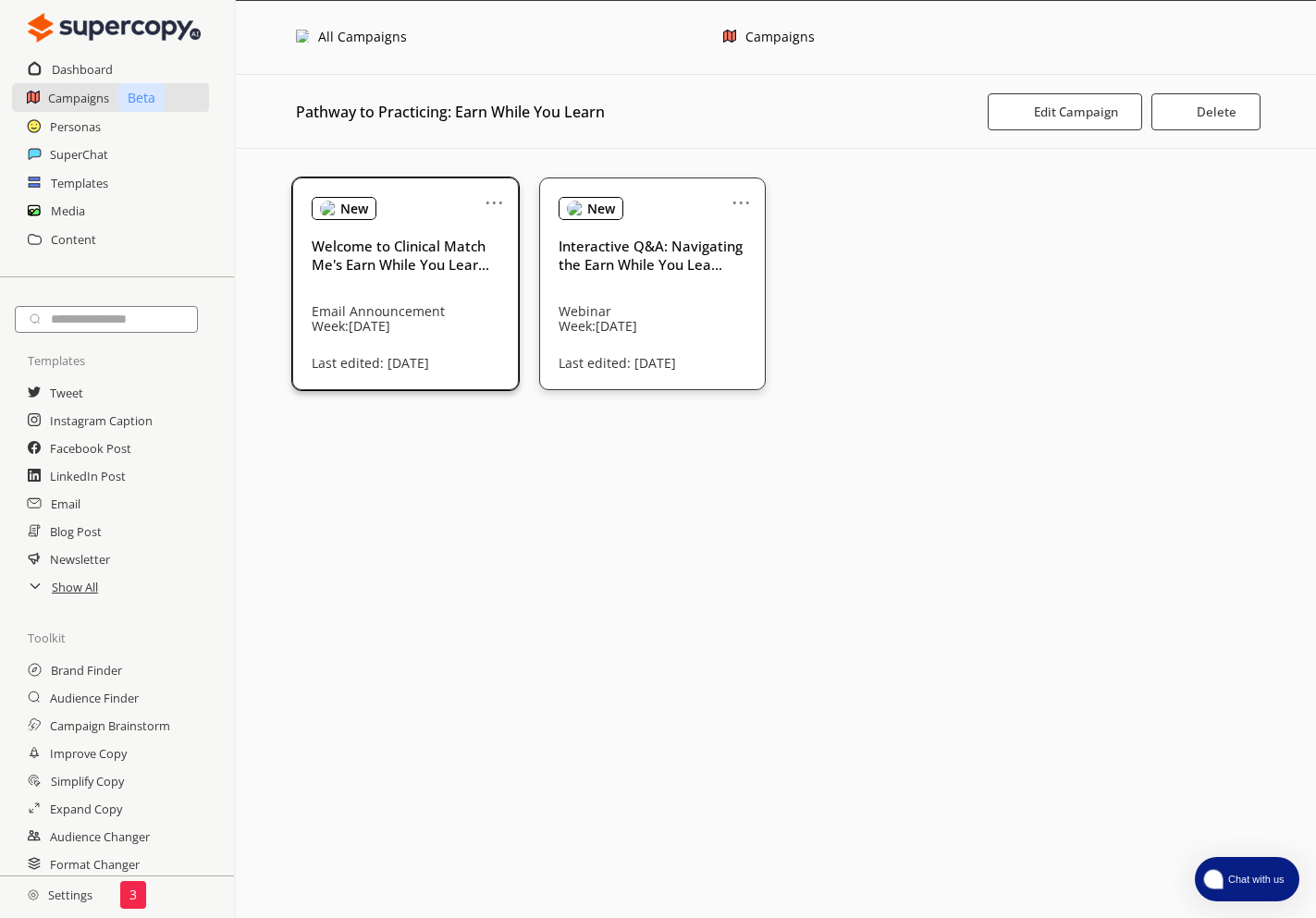 click on "..." at bounding box center (494, 195) 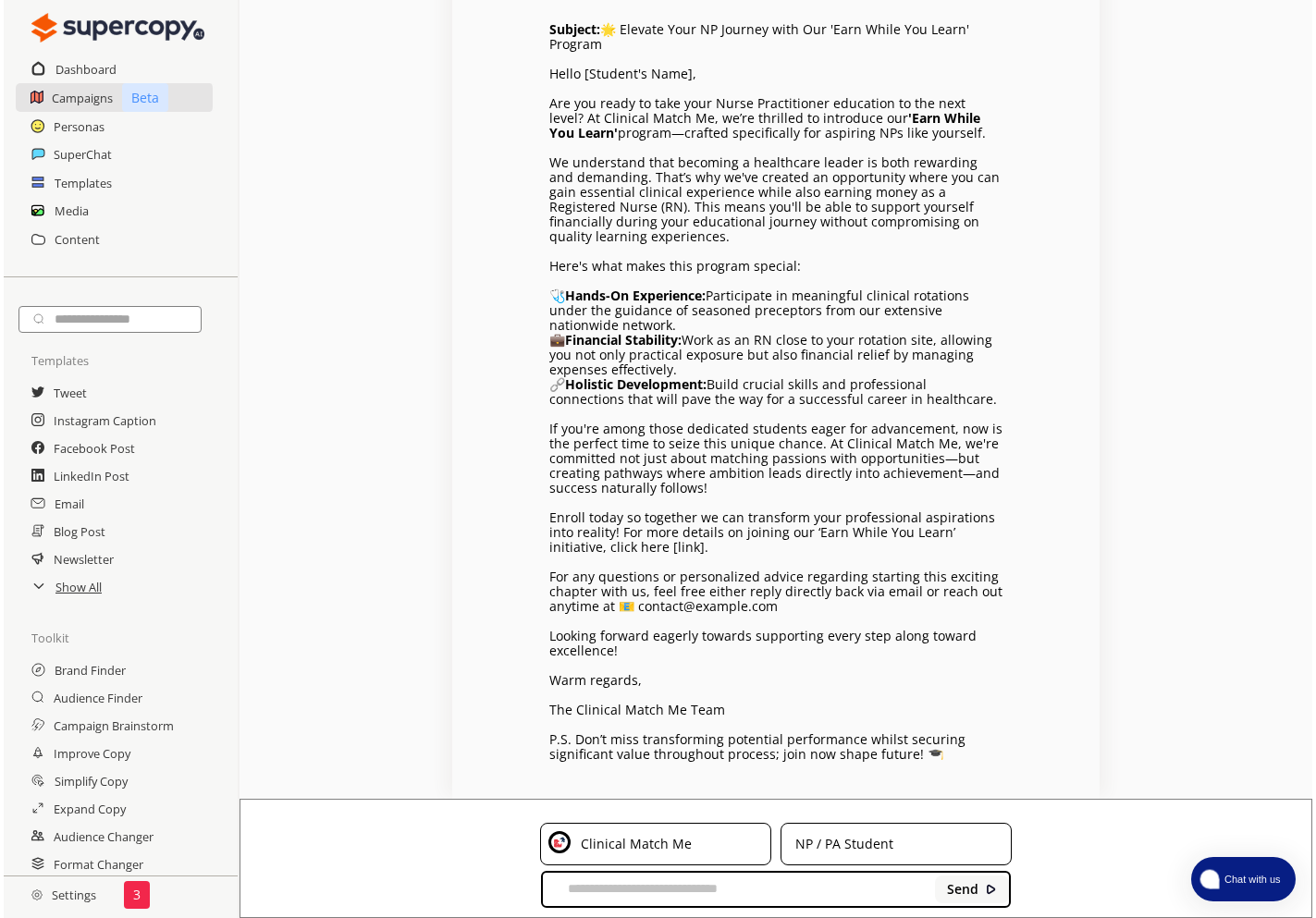 scroll, scrollTop: 0, scrollLeft: 0, axis: both 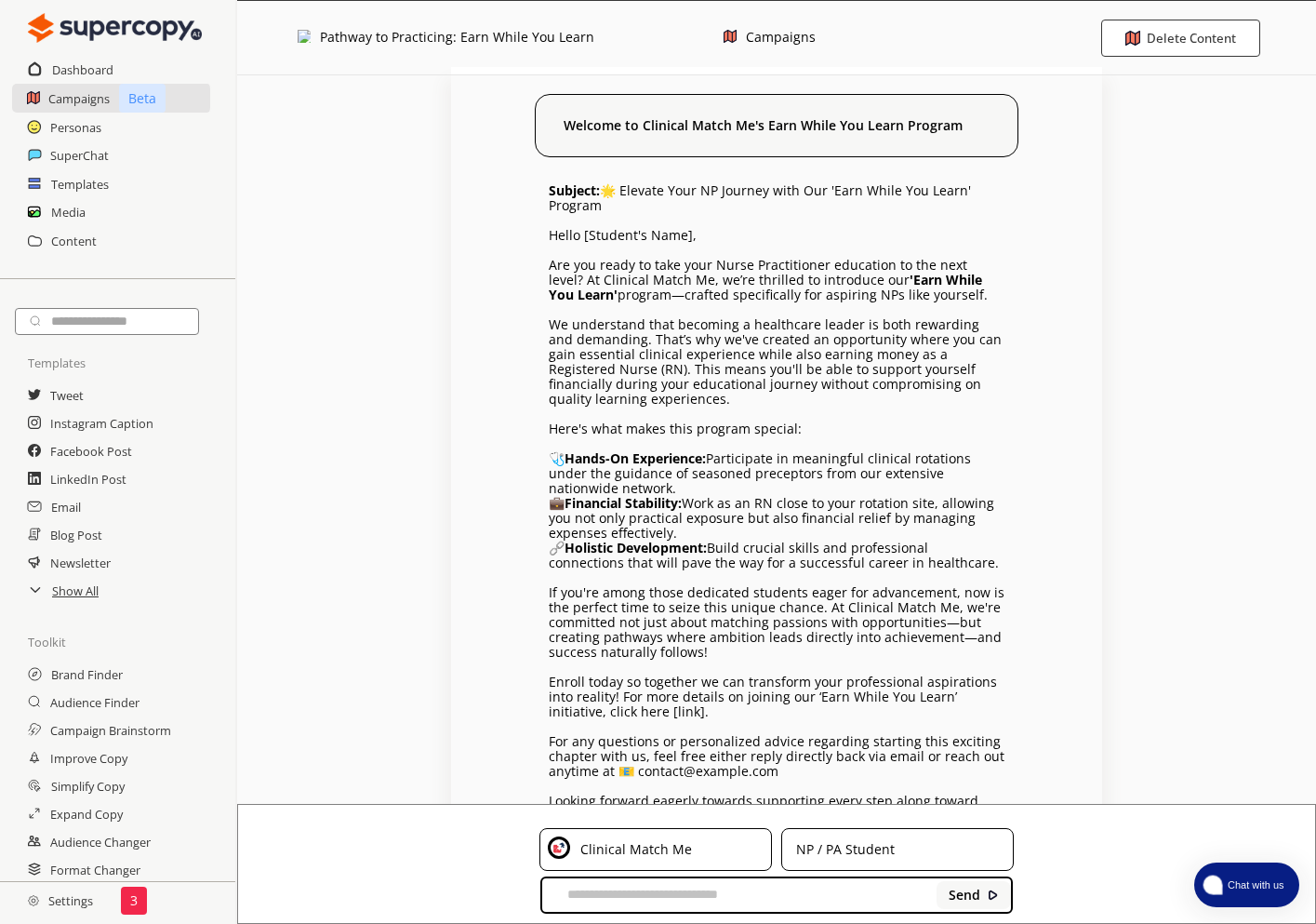 click on "Pathway to Practicing: Earn While You Learn" at bounding box center (457, 37) 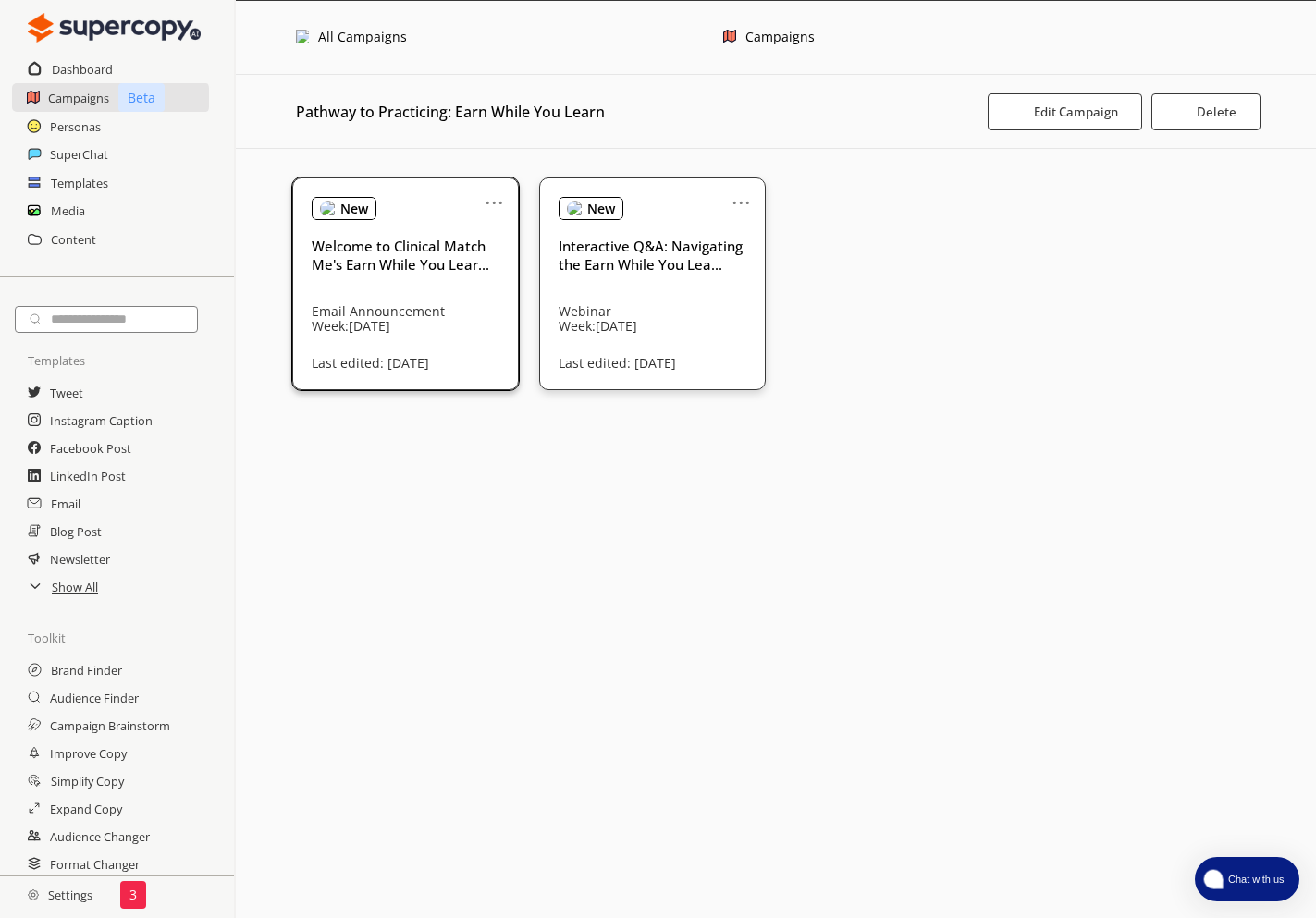 click on "New" at bounding box center [354, 209] 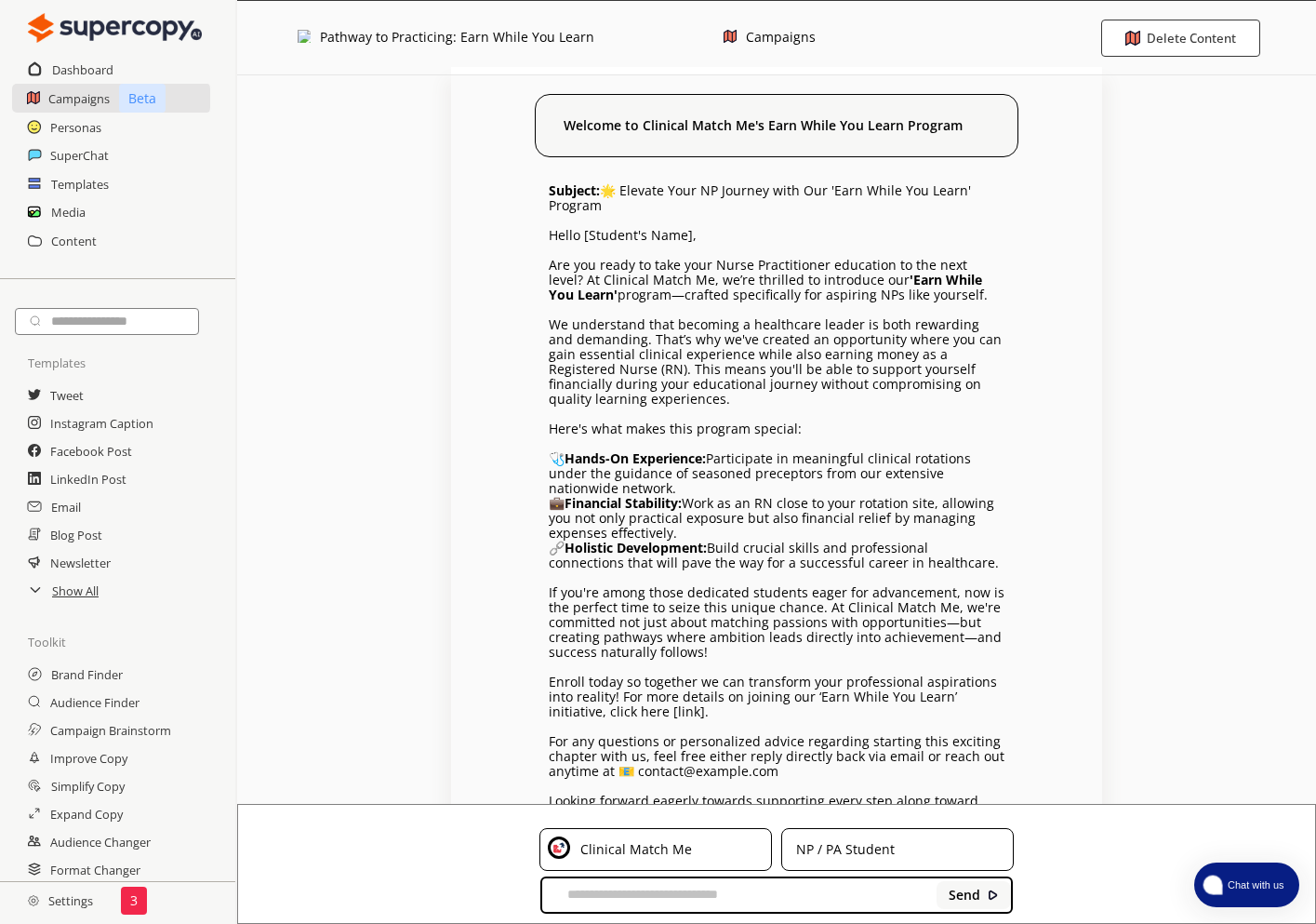 click at bounding box center (304, 36) 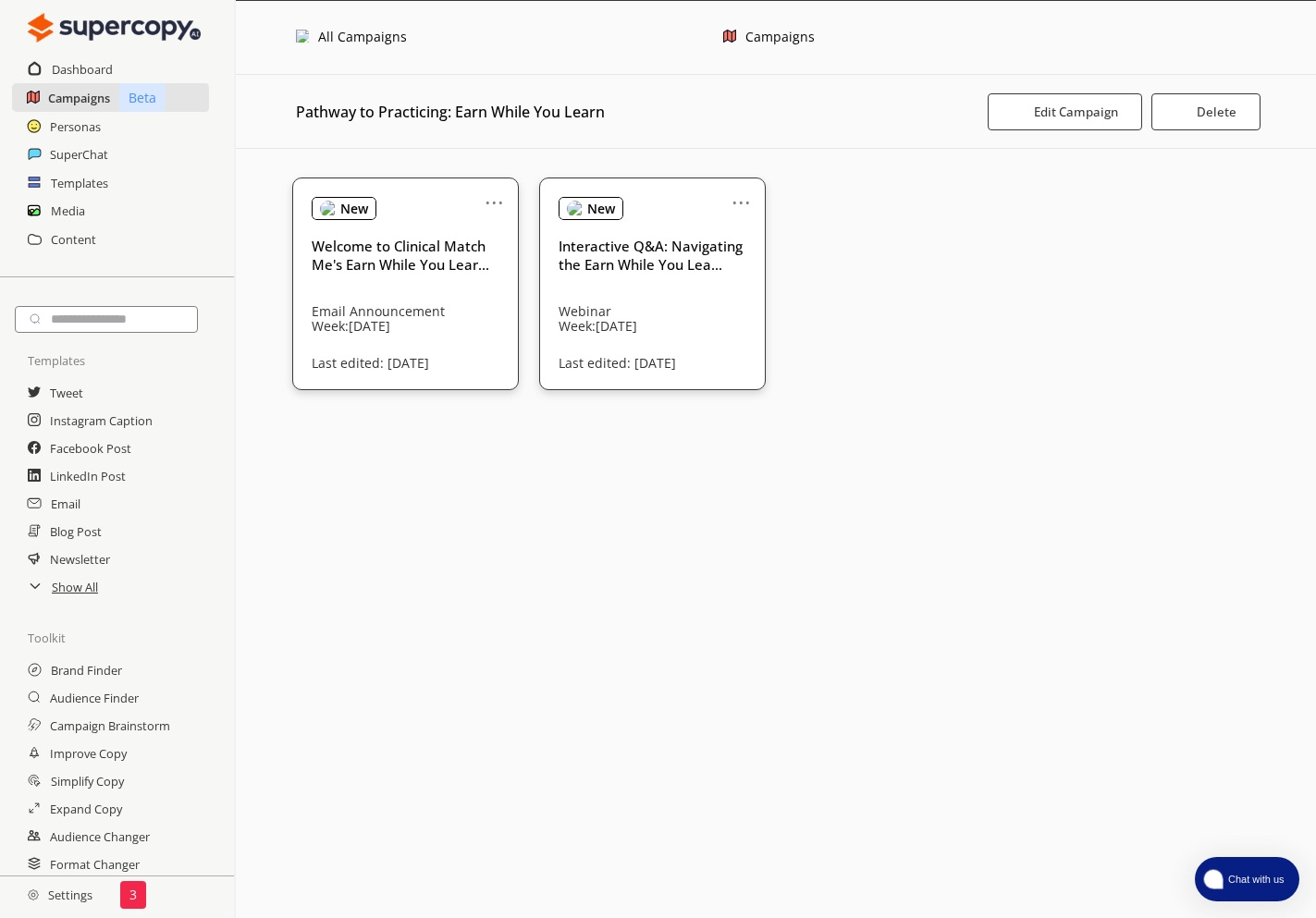 click on "Campaigns" at bounding box center (79, 98) 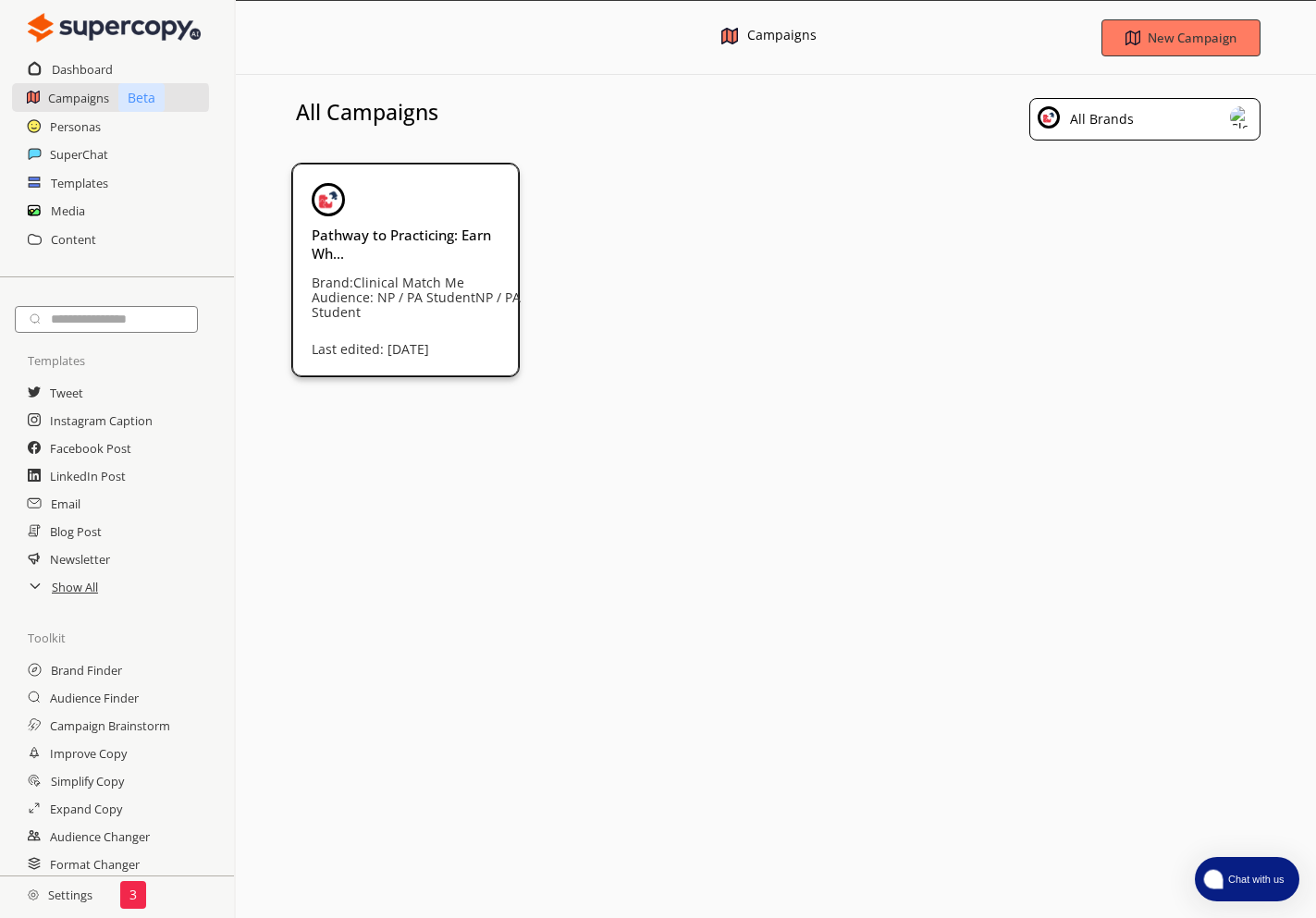 click on "Pathway to Practicing: Earn Wh... Brand: Clinical Match Me Audience: NP / PA Student Last edited: [DATE]" at bounding box center [405, 270] 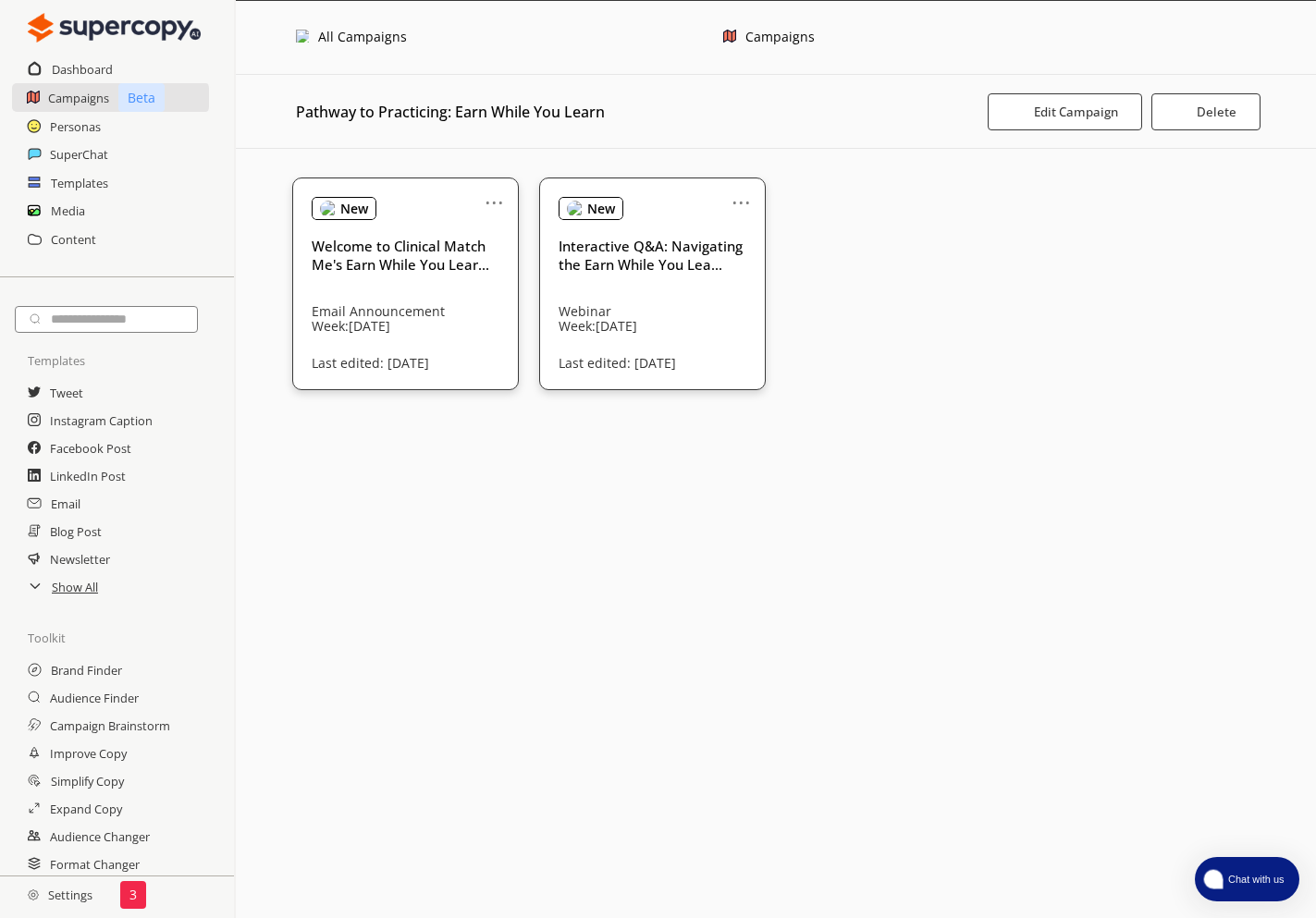 click on "All Campaigns" at bounding box center [363, 37] 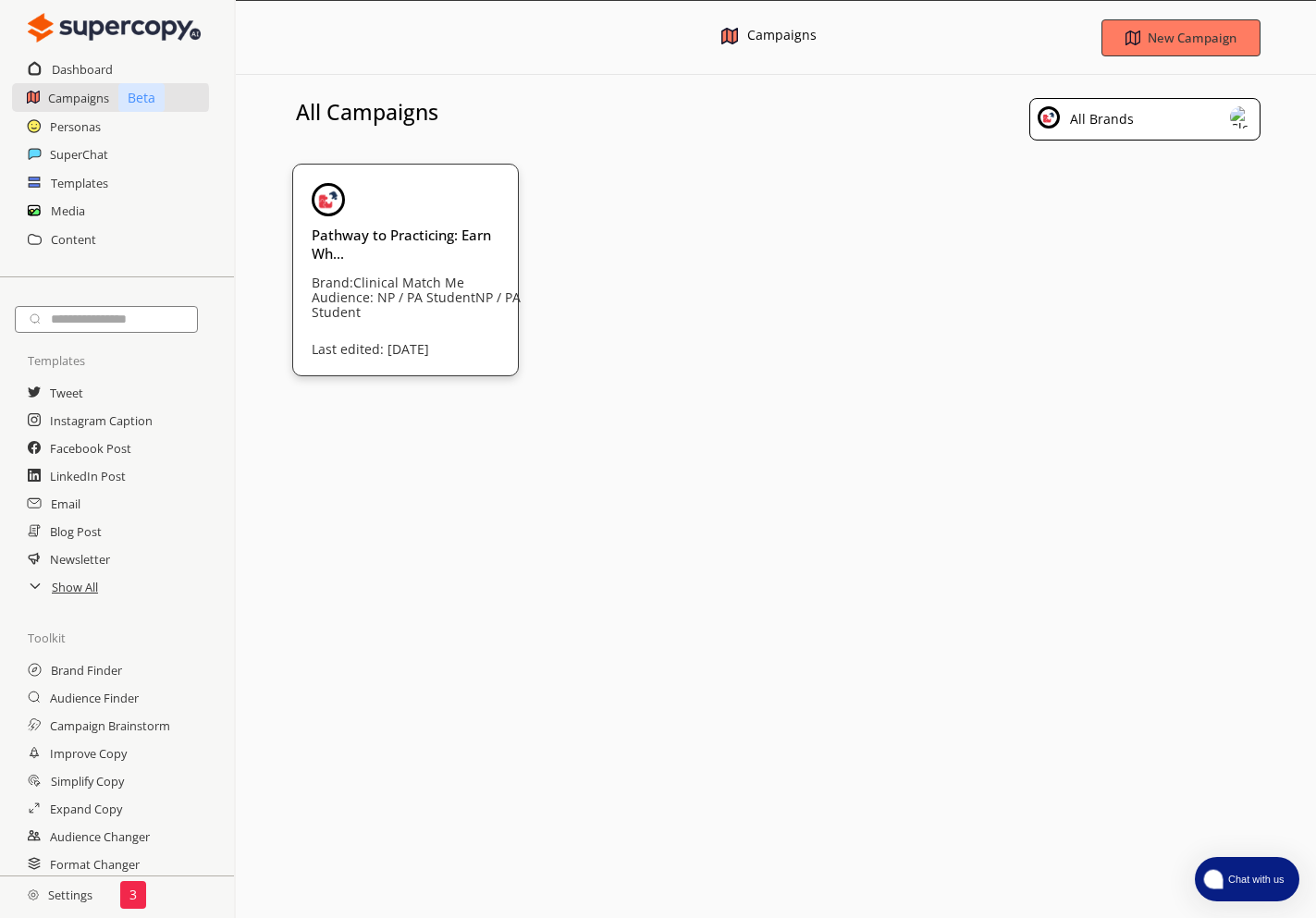 click on "All Brands" at bounding box center [1099, 119] 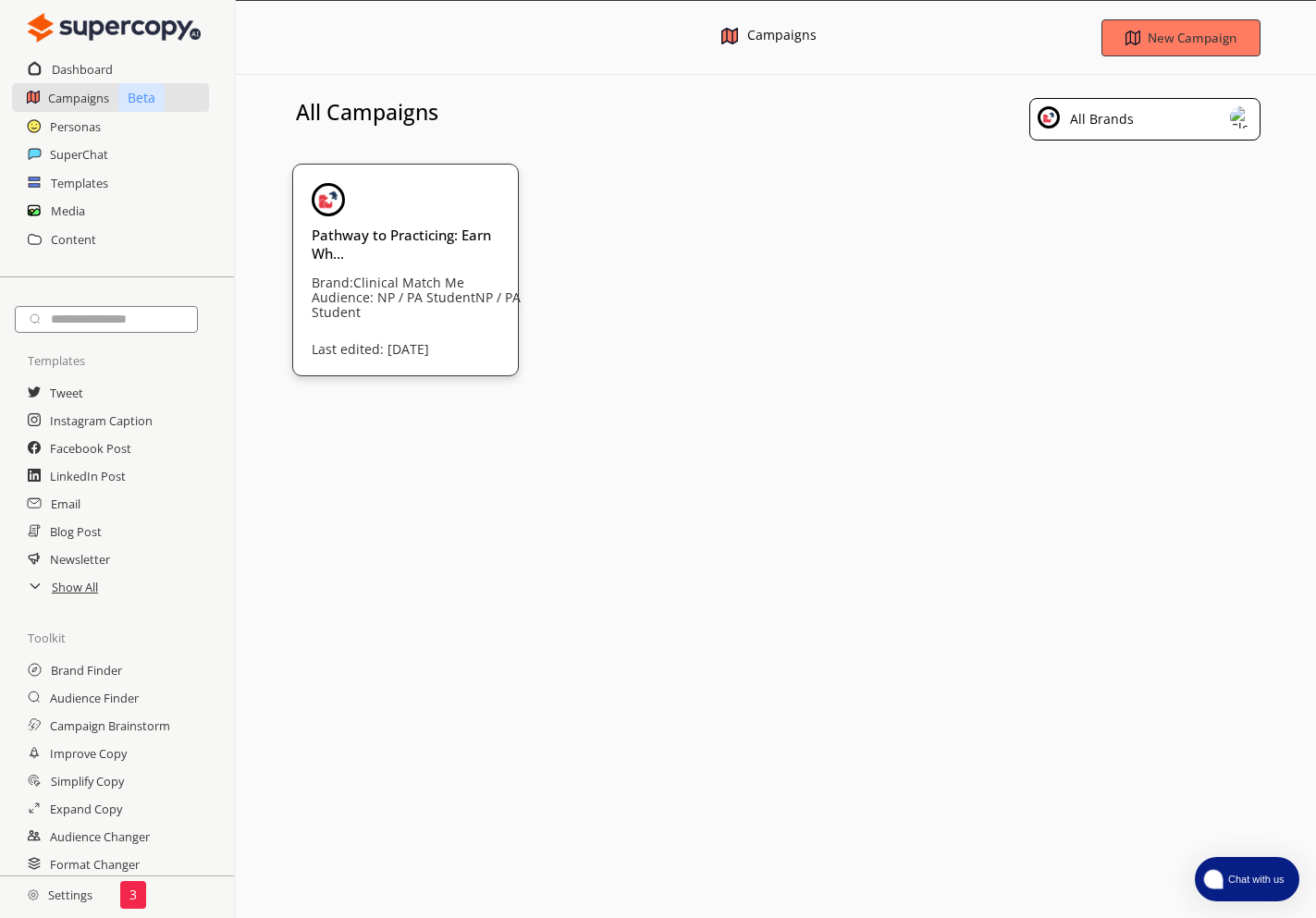 click on "Menu Campaigns New Campaign All Campaigns   All Brands Pathway to Practicing: Earn Wh... Brand: Clinical Match Me Audience: NP / PA Student Last edited: [DATE]" at bounding box center [776, 459] 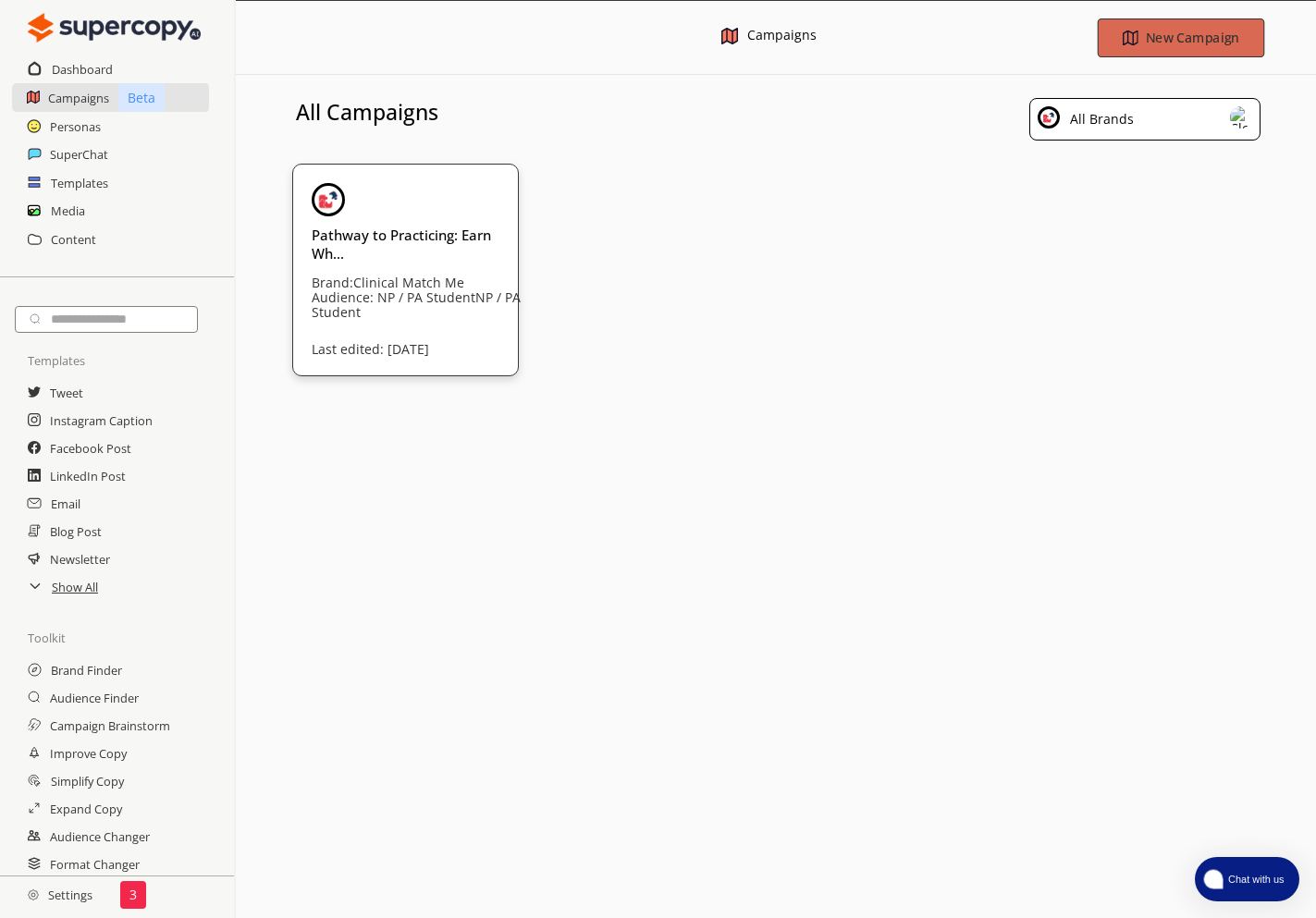 click on "New Campaign" at bounding box center (1181, 38) 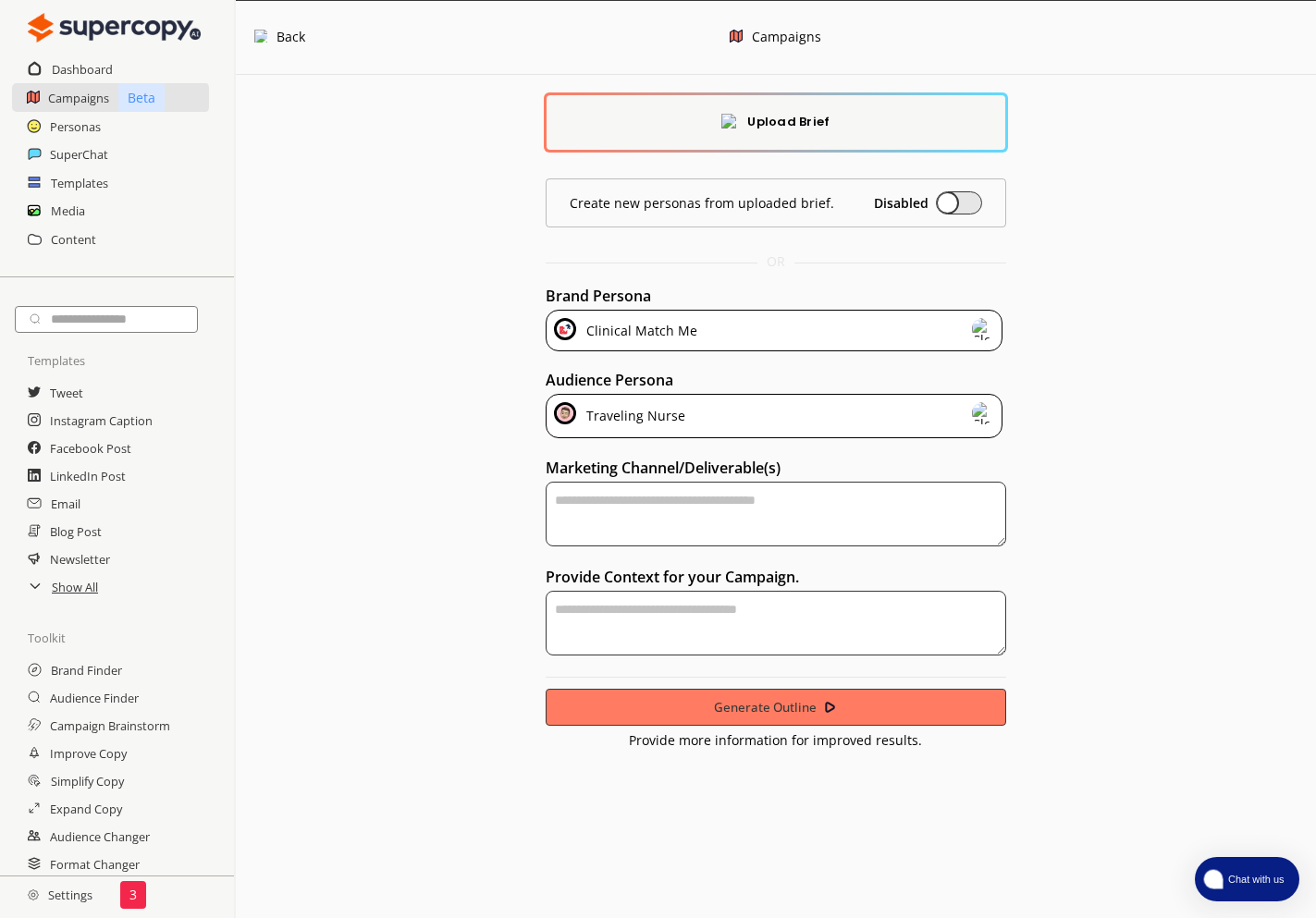 click on "Back" at bounding box center [415, 37] 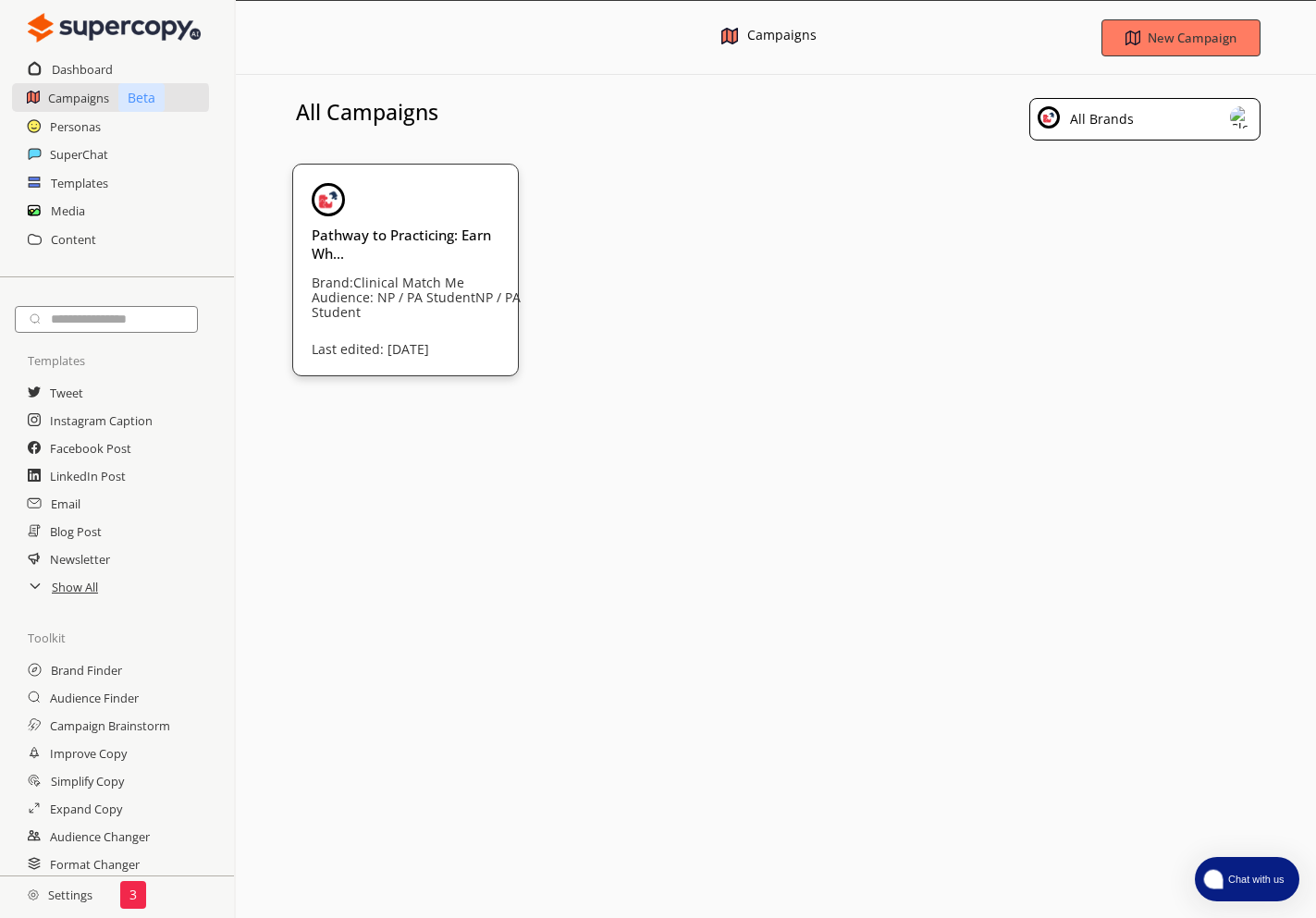 click on "Chat with us" at bounding box center (1254, 879) 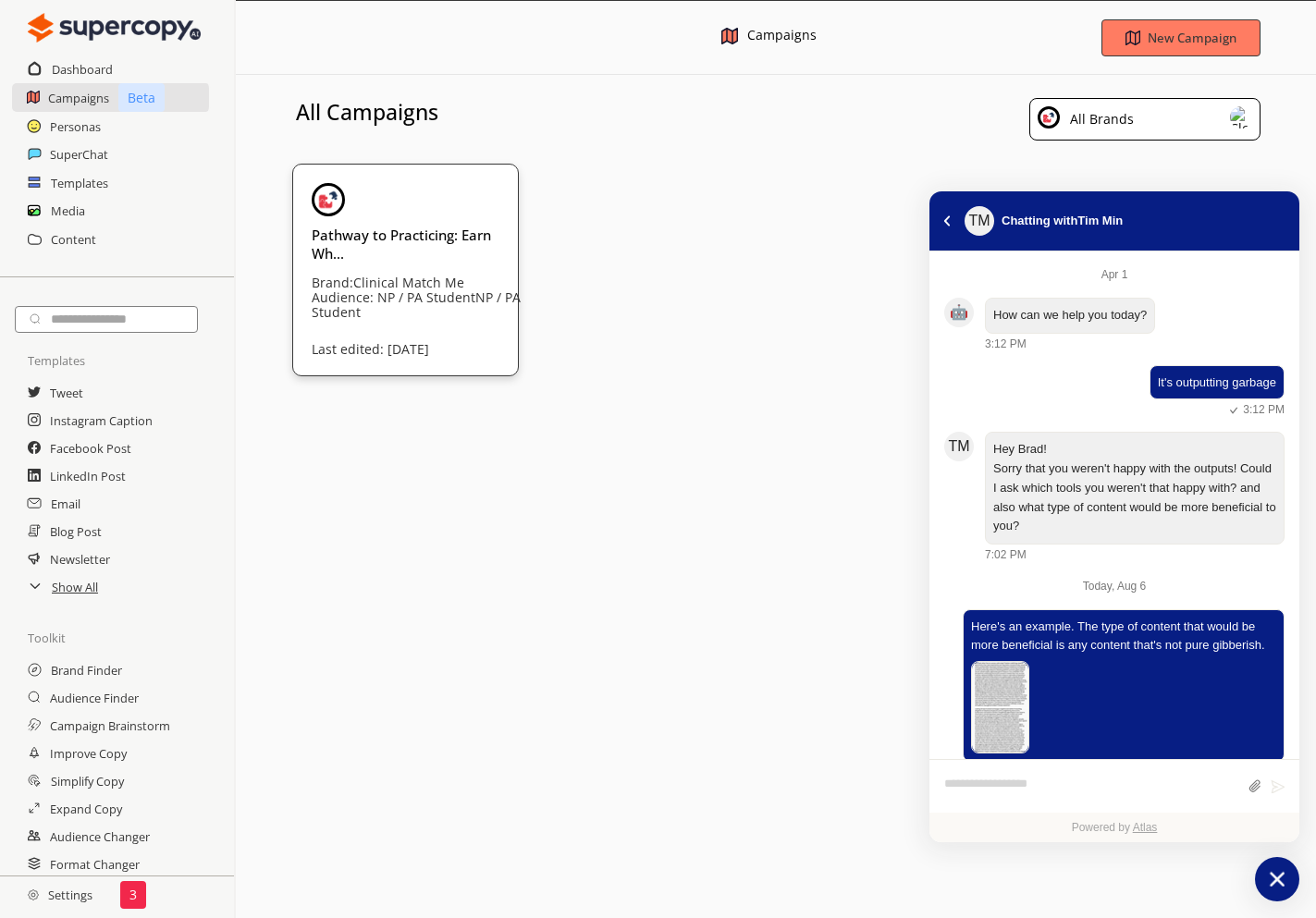 scroll, scrollTop: 35, scrollLeft: 0, axis: vertical 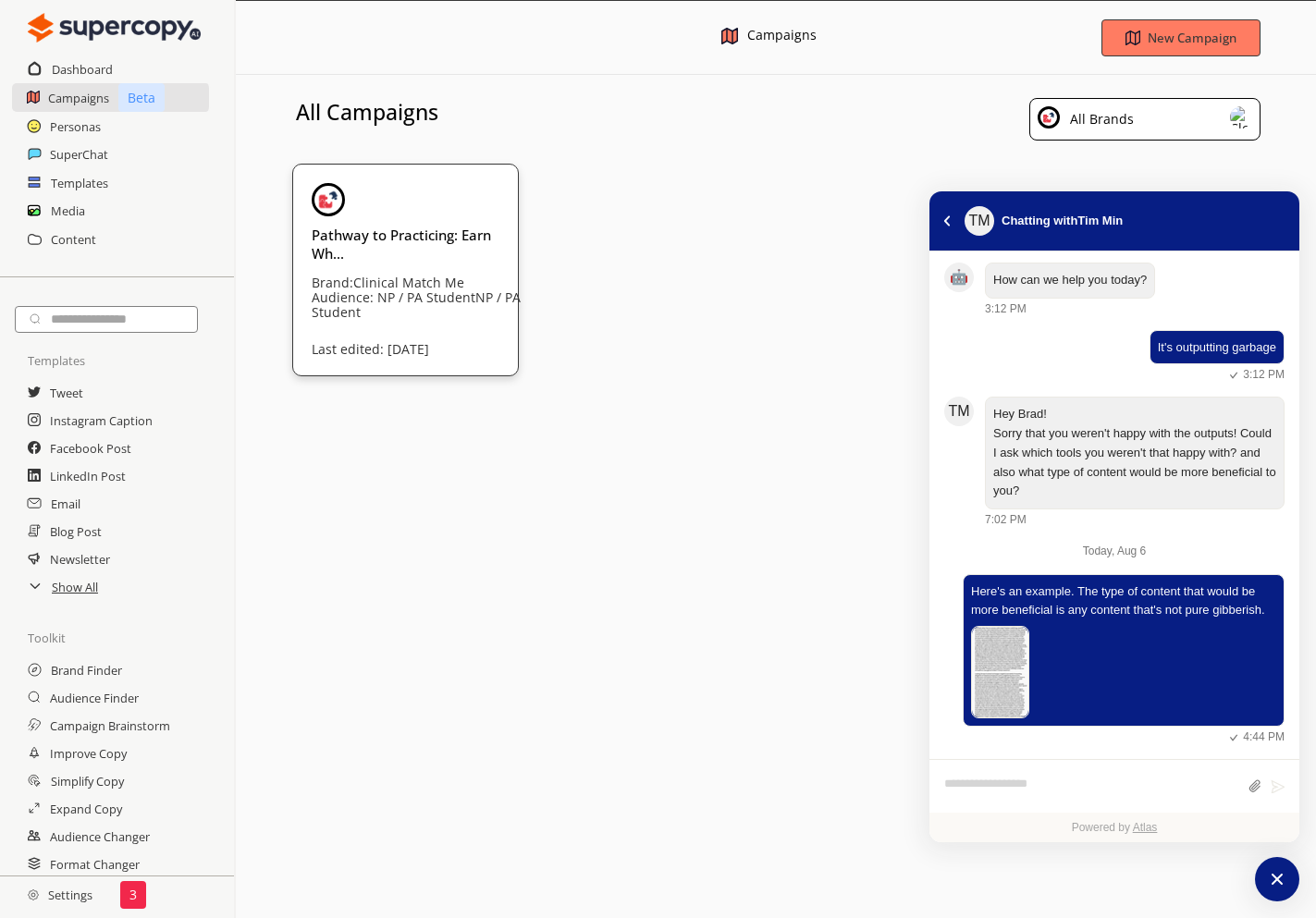 click at bounding box center [1091, 787] 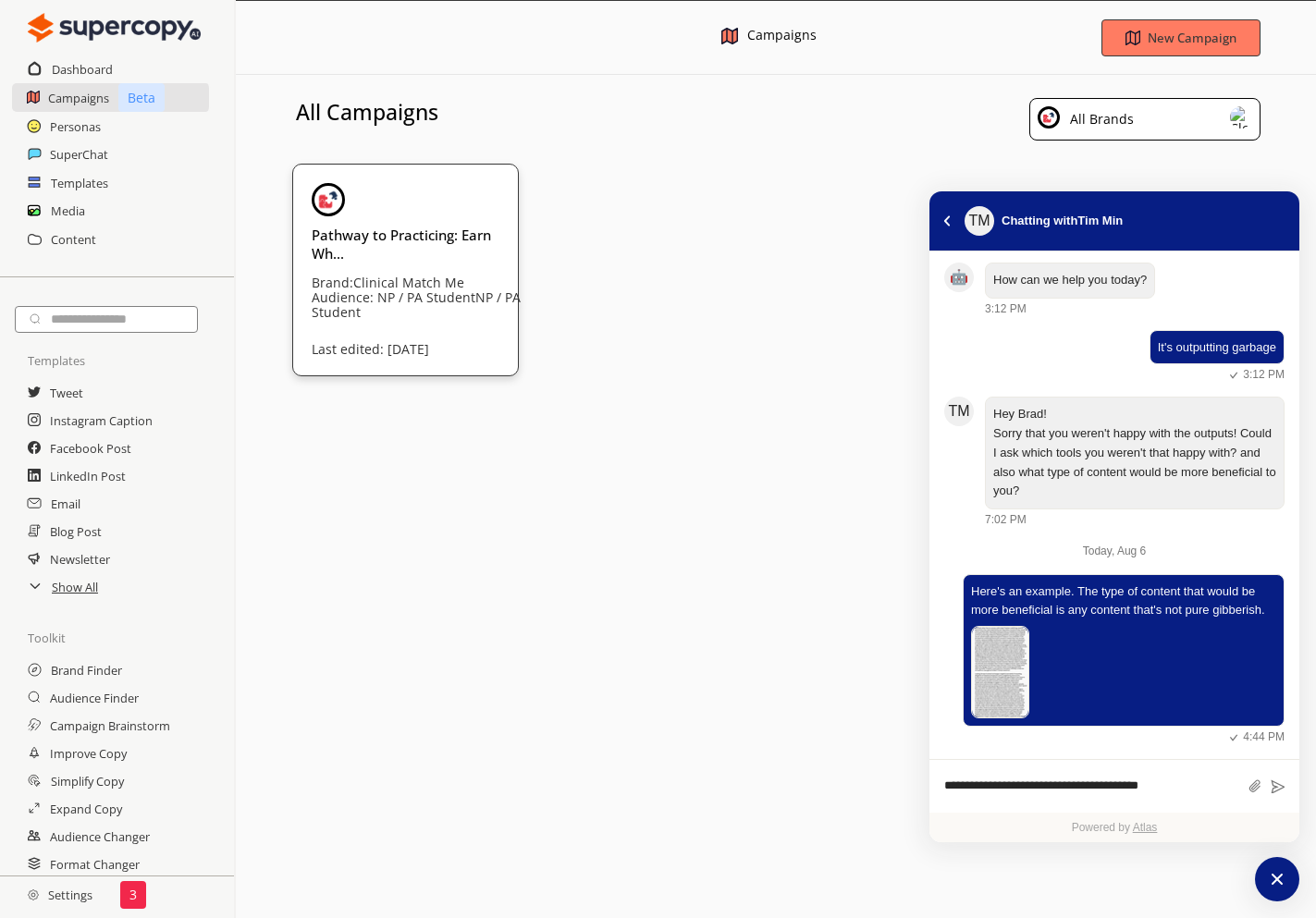 type on "**********" 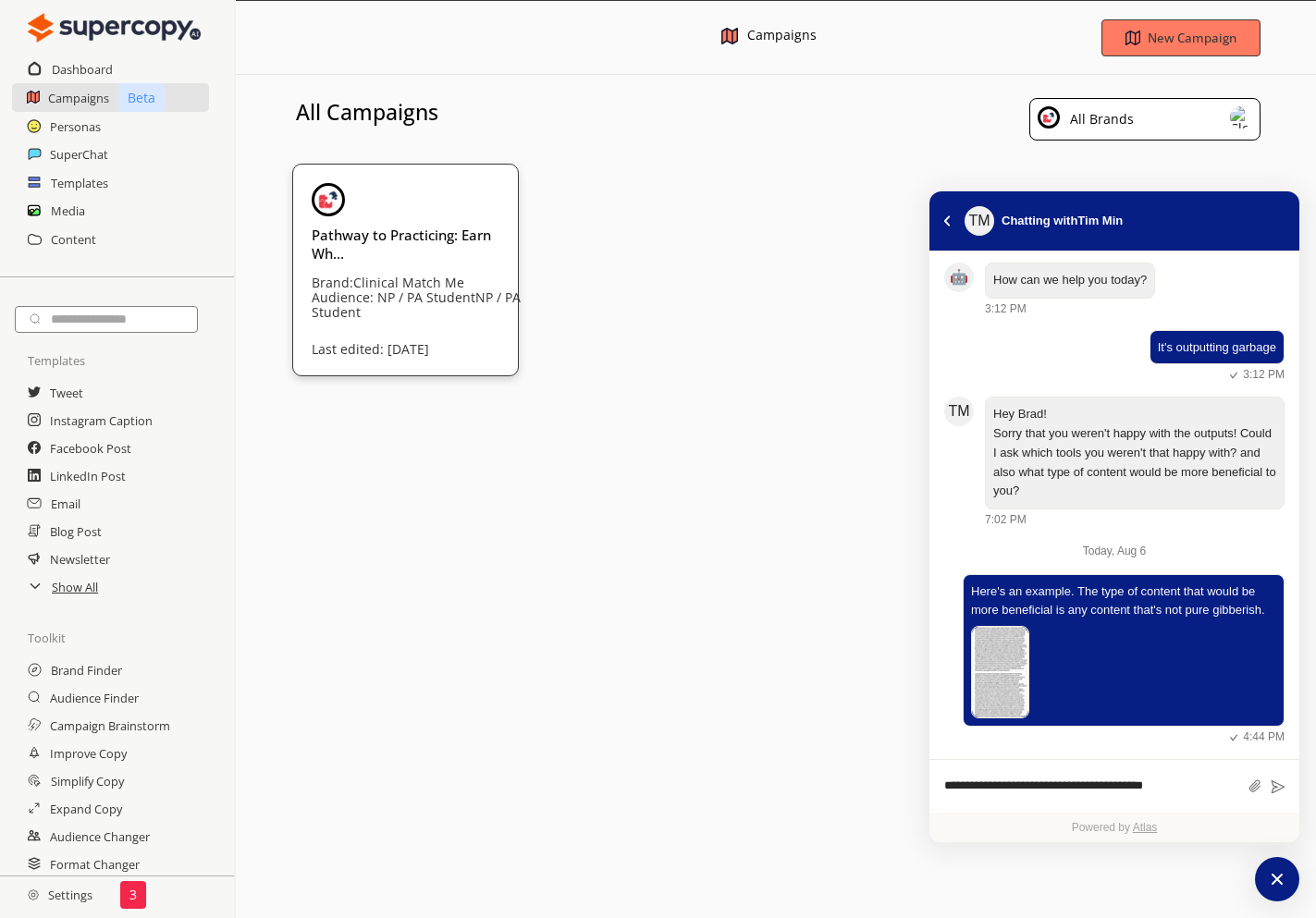 type 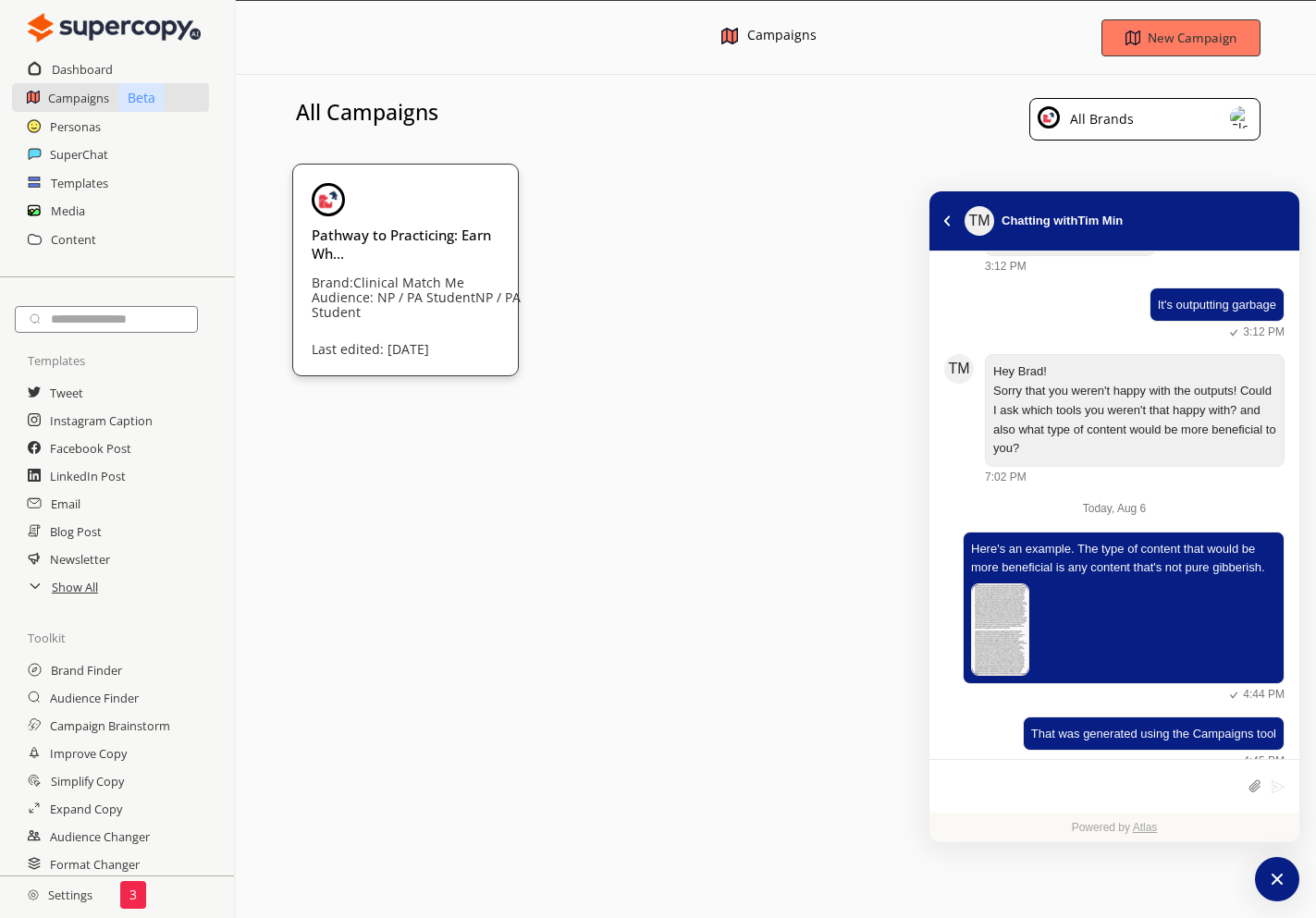 scroll, scrollTop: 101, scrollLeft: 0, axis: vertical 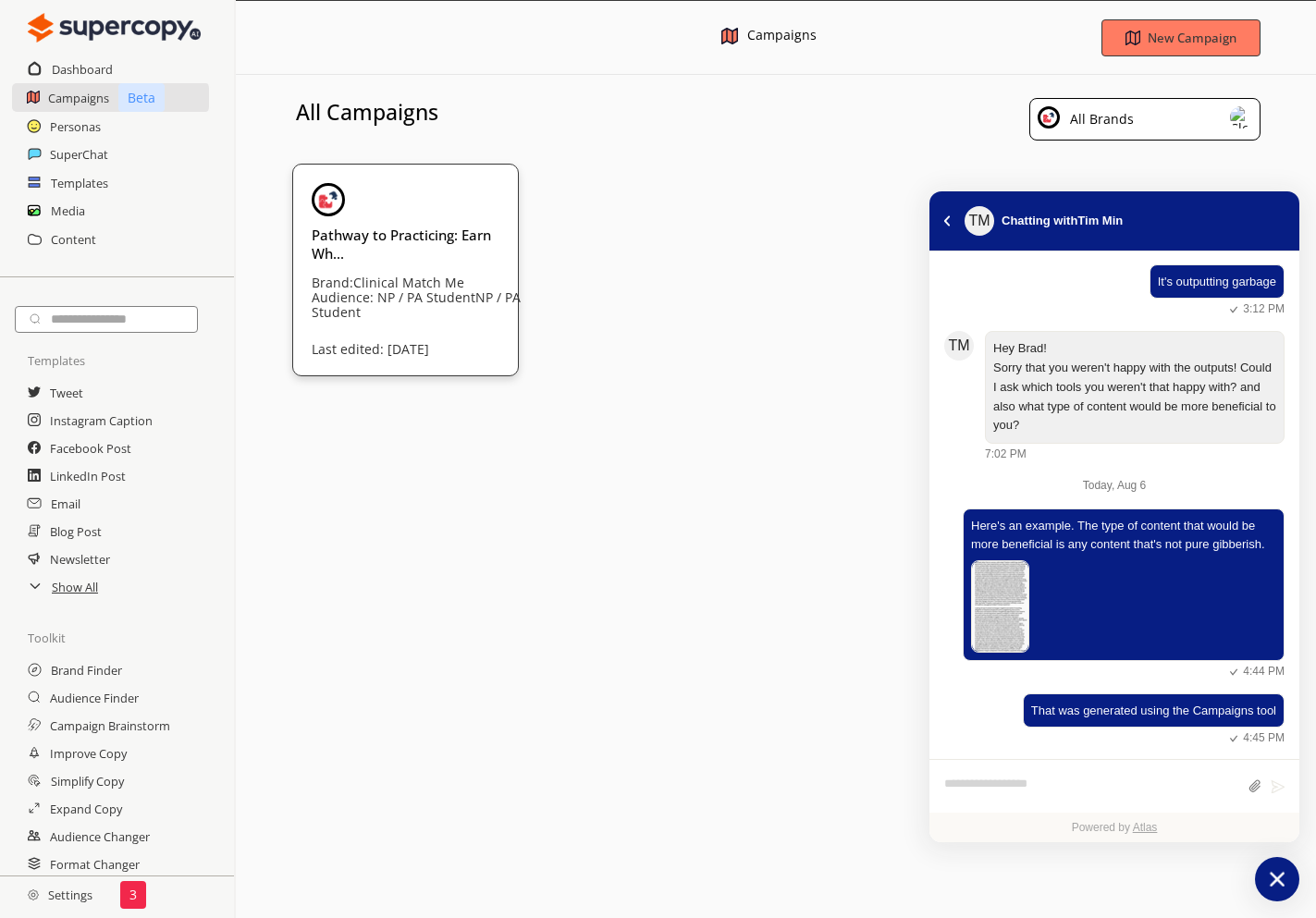 click 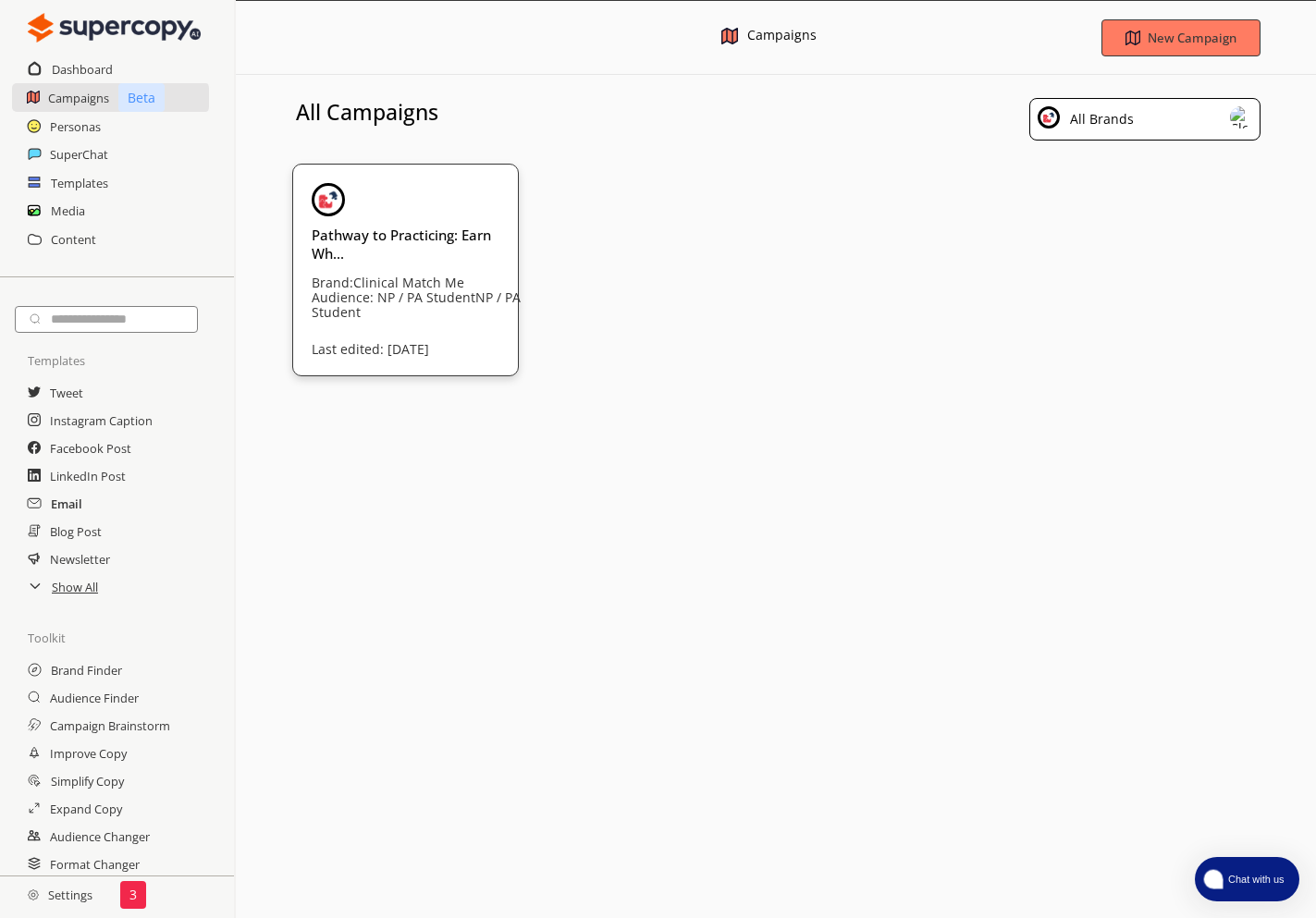 click on "Email" at bounding box center [67, 504] 